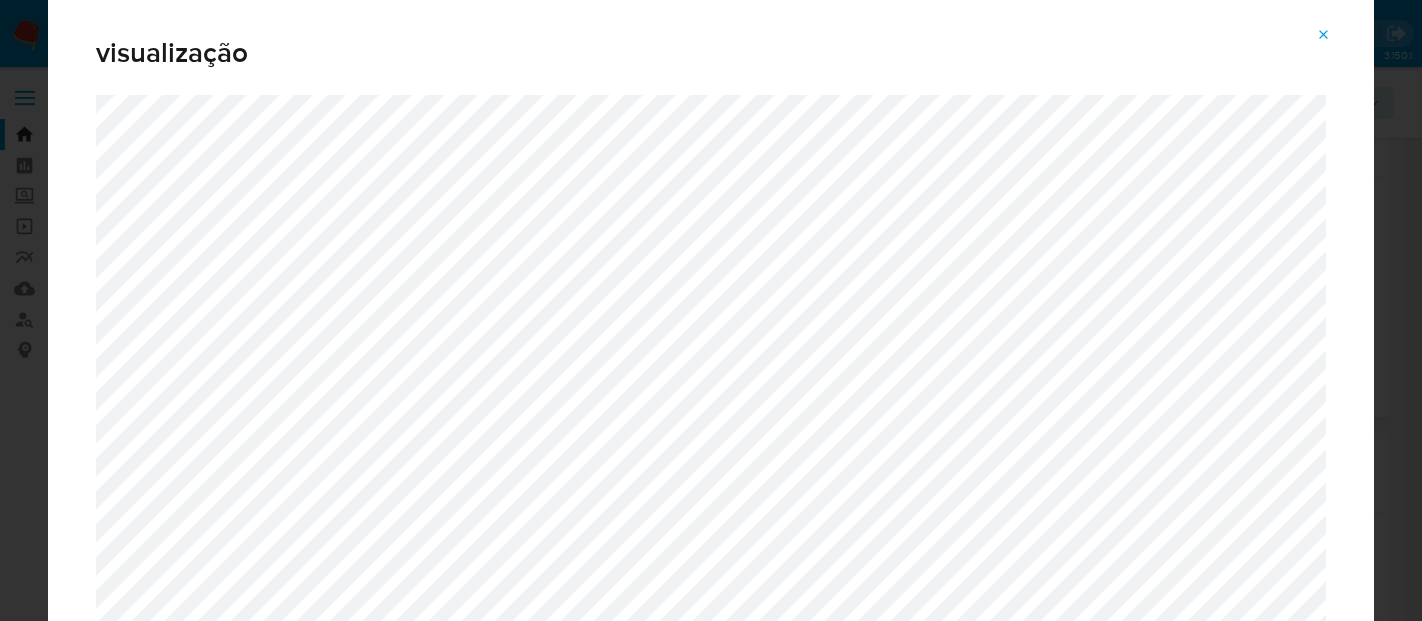 select on "10" 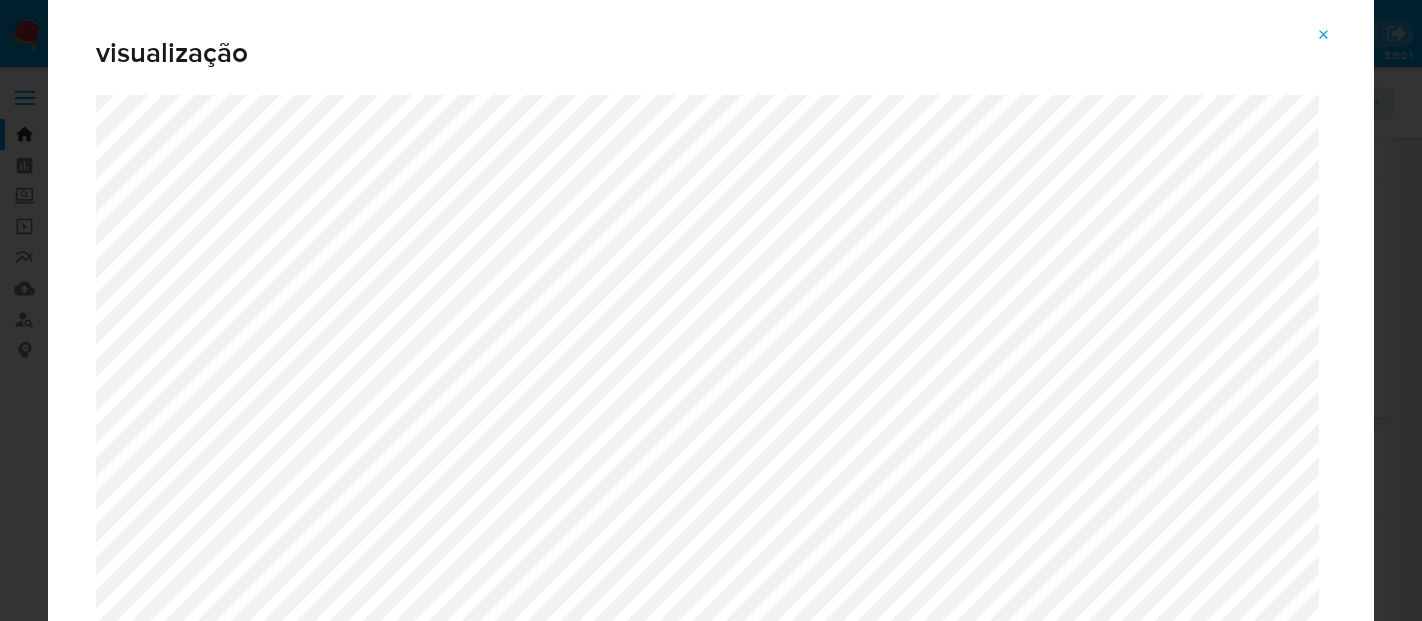 scroll, scrollTop: 333, scrollLeft: 0, axis: vertical 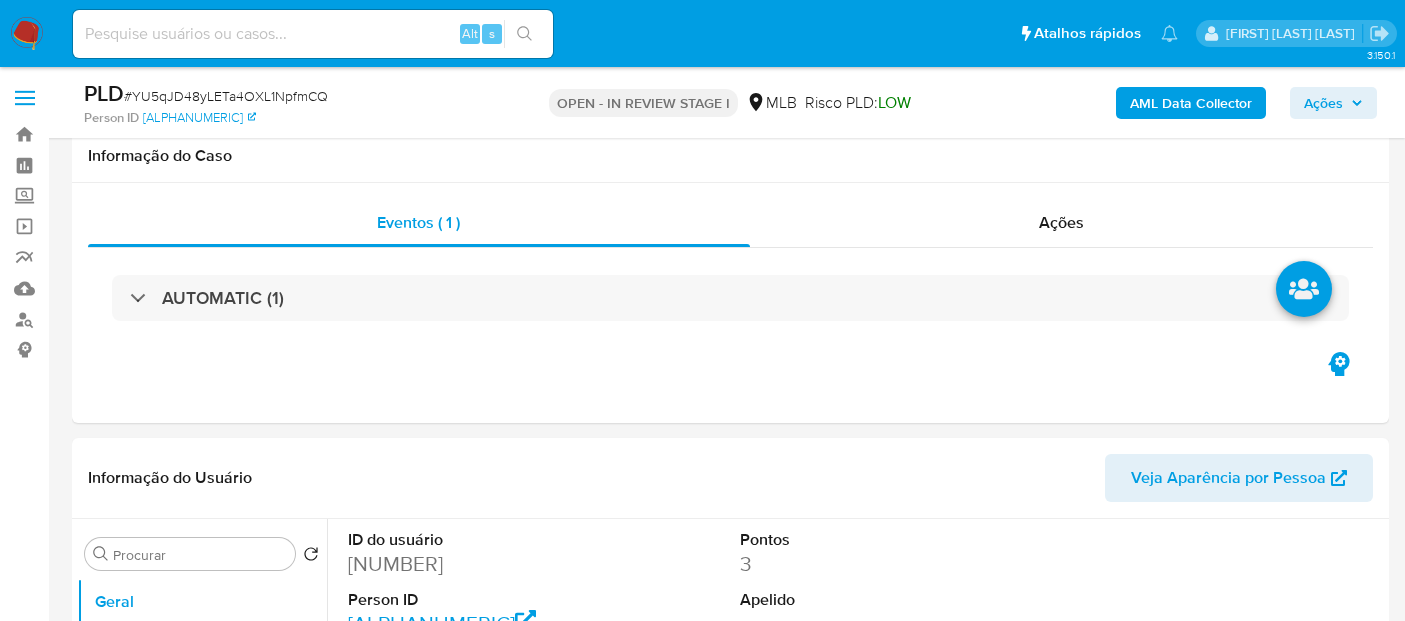 select on "10" 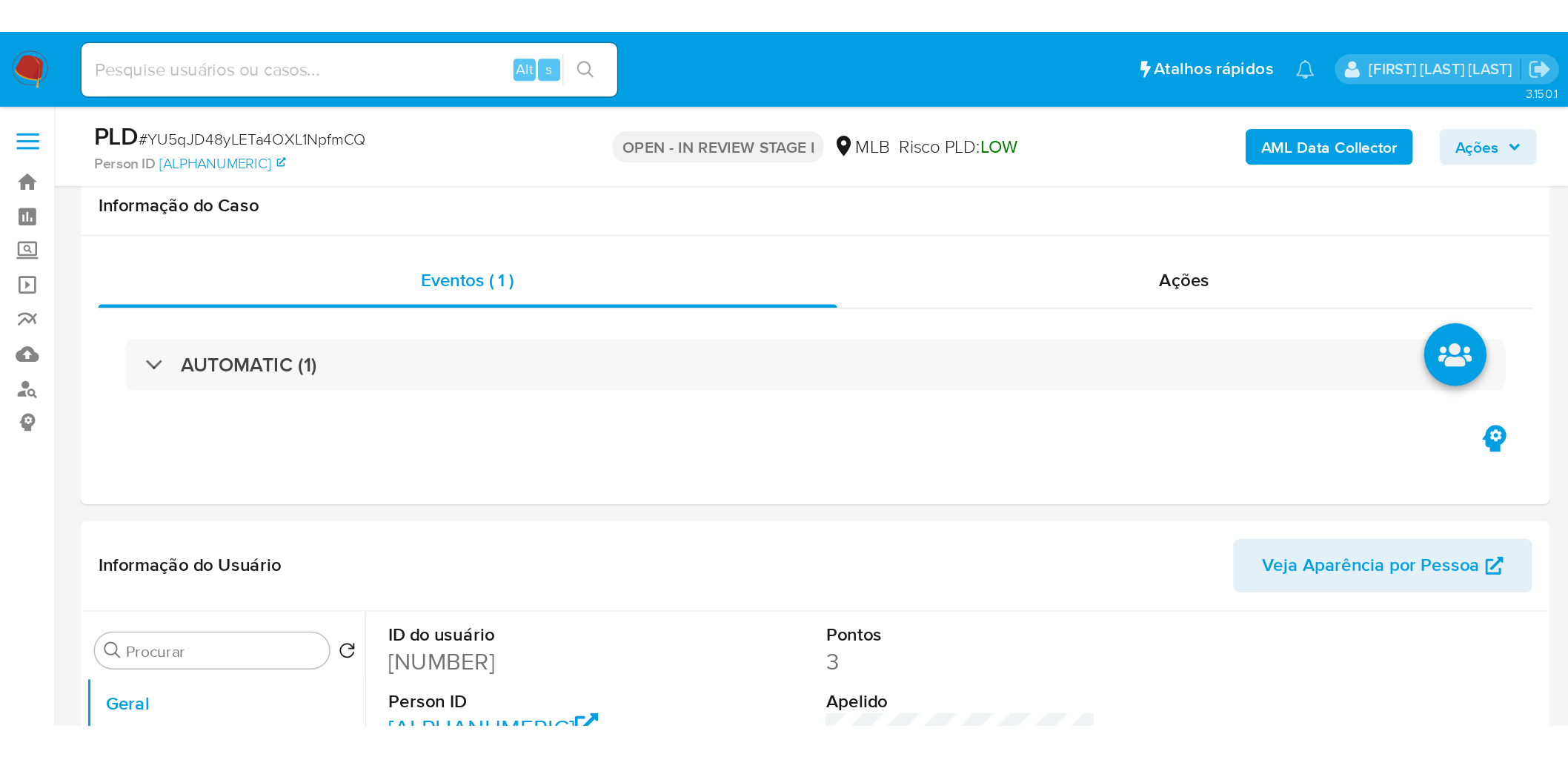 scroll, scrollTop: 247, scrollLeft: 0, axis: vertical 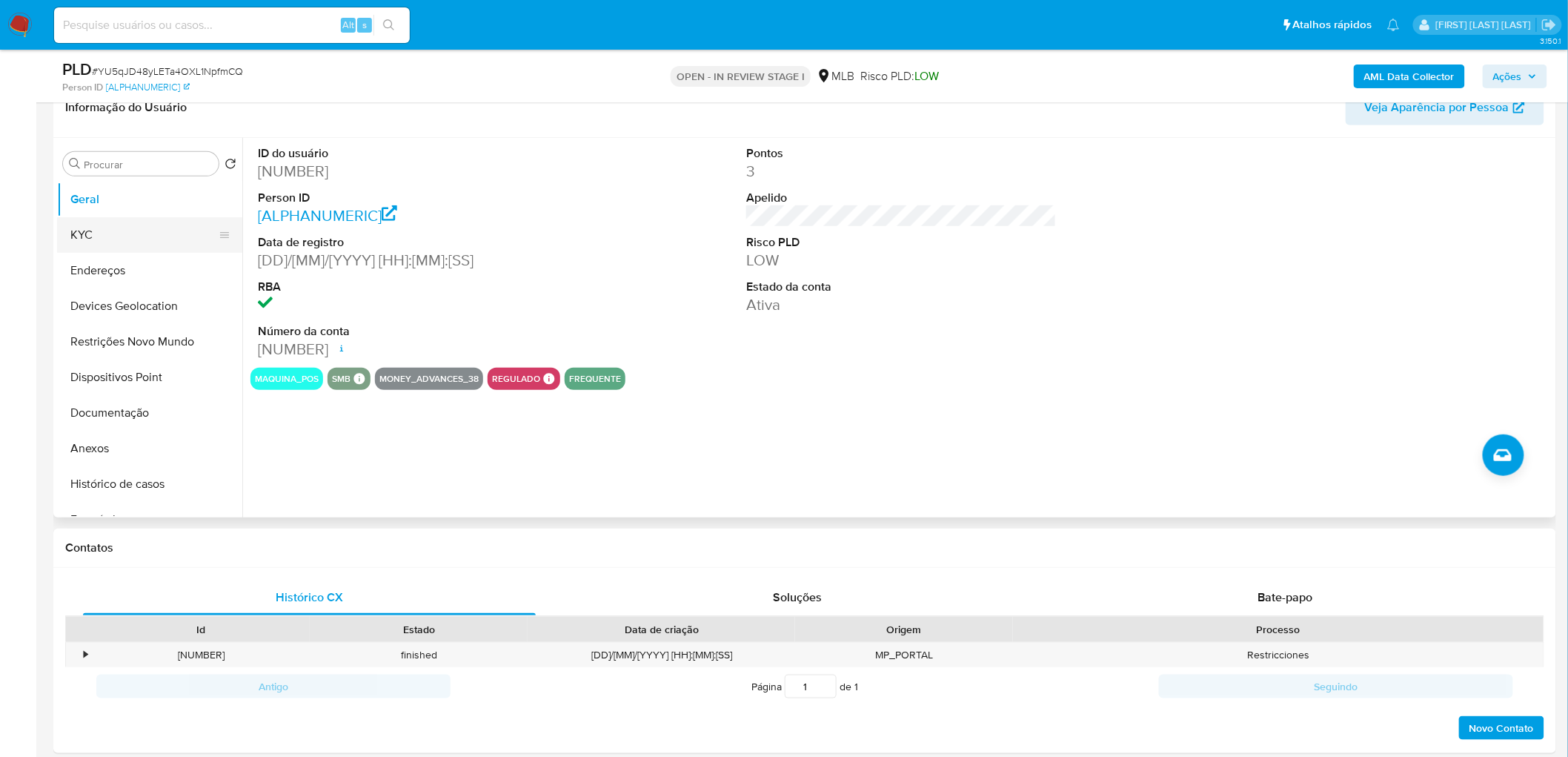 click on "KYC" at bounding box center [144, 235] 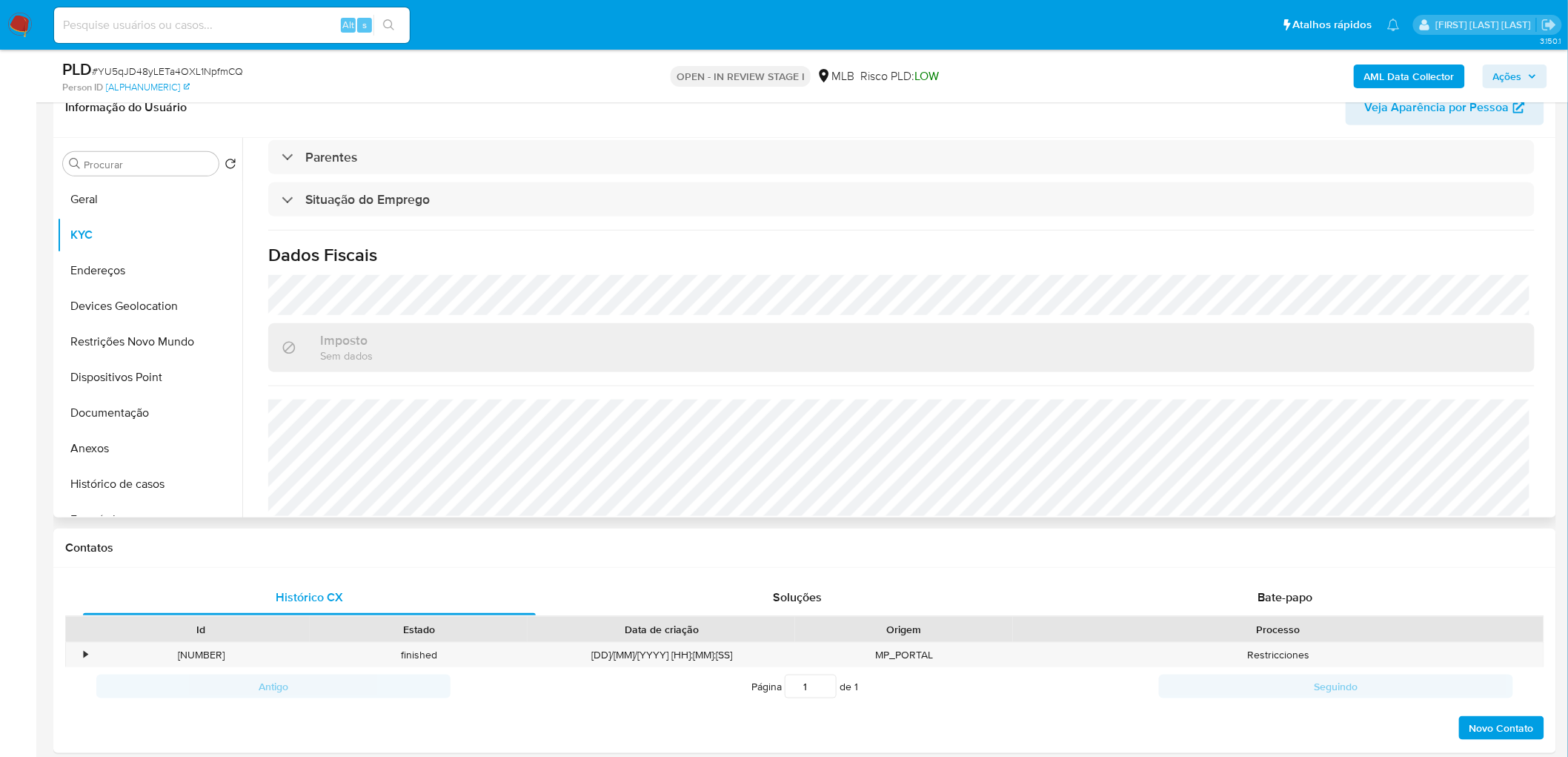 scroll, scrollTop: 621, scrollLeft: 0, axis: vertical 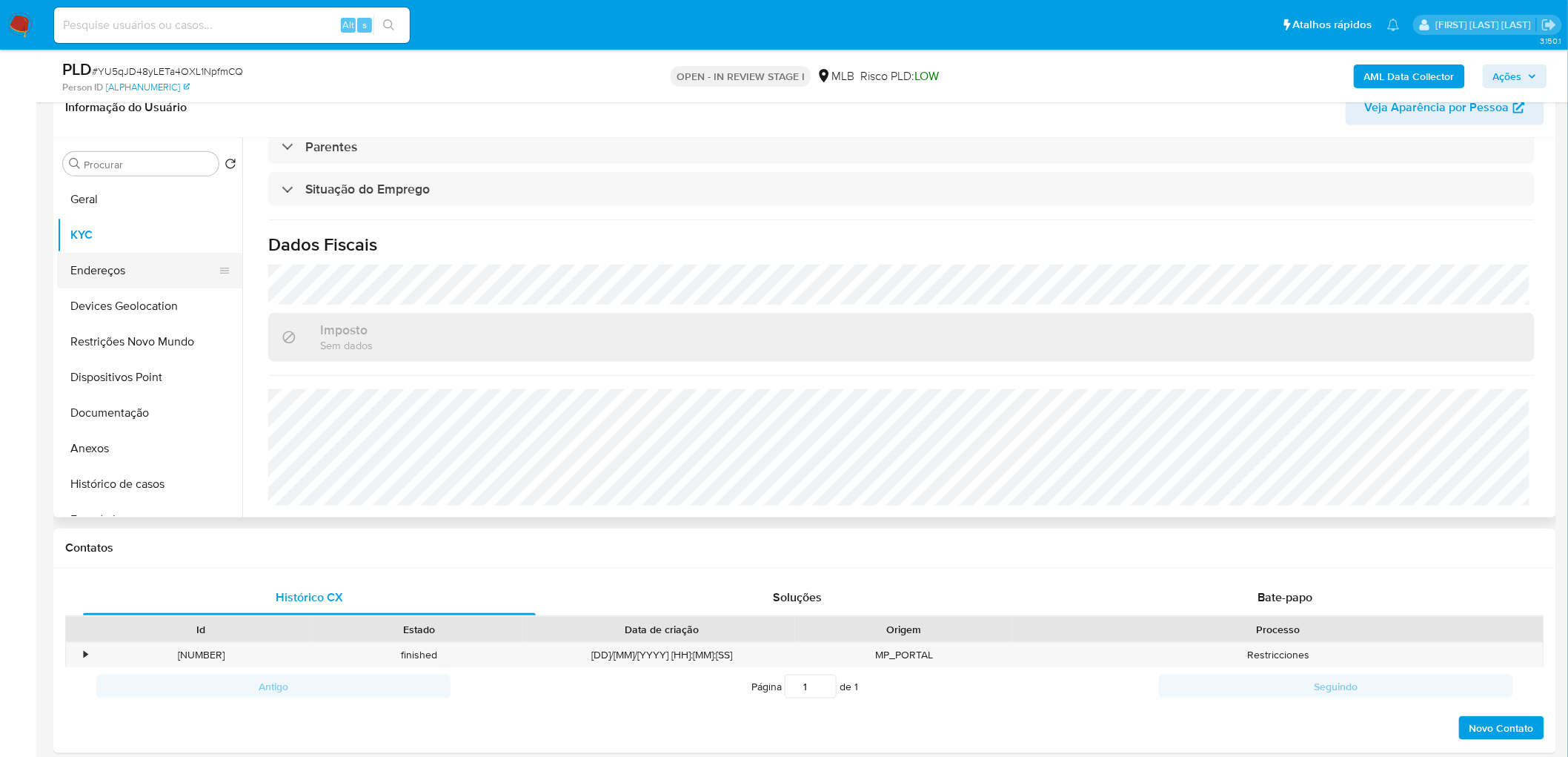 click on "Endereços" at bounding box center (144, 271) 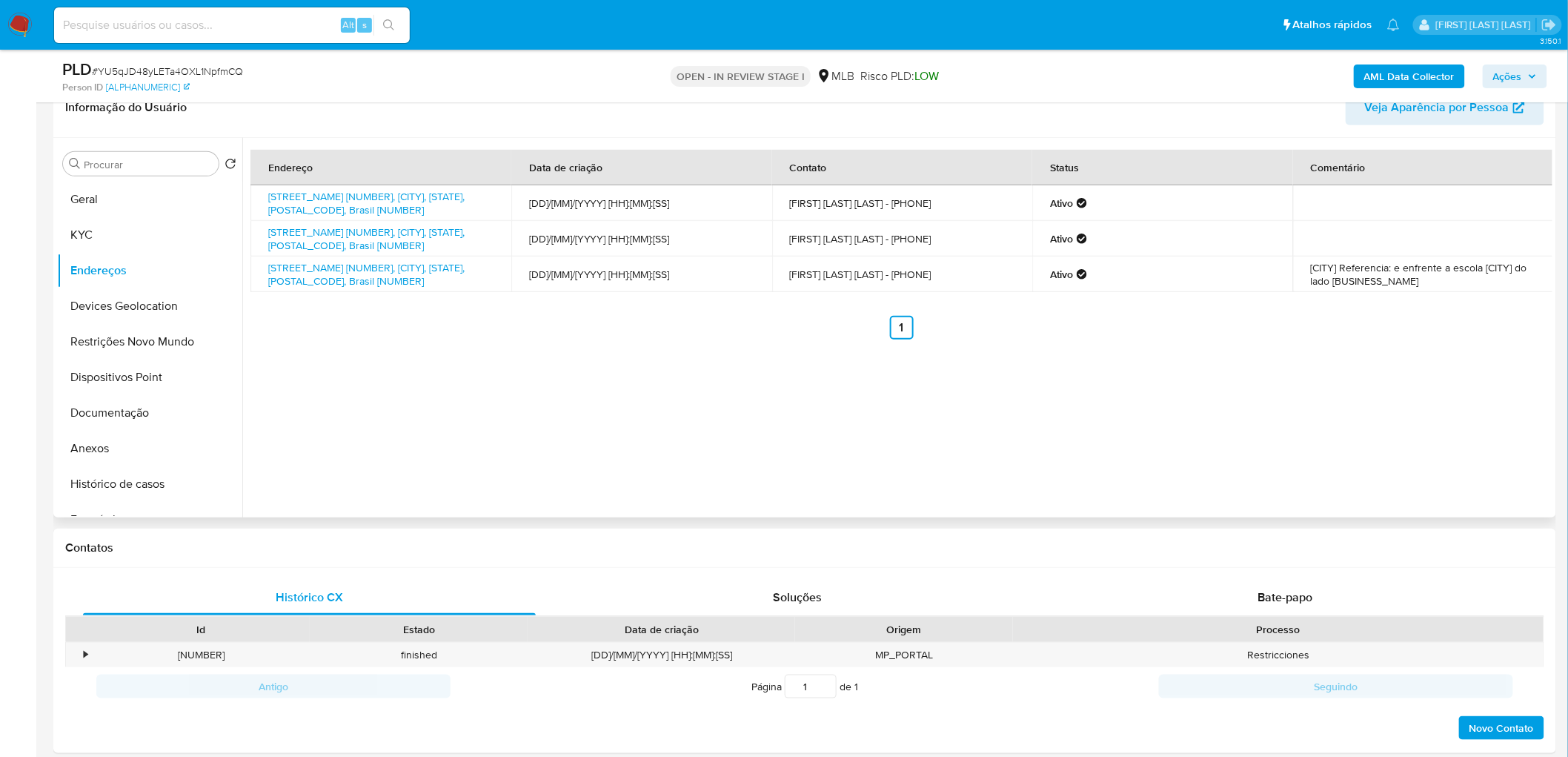 type 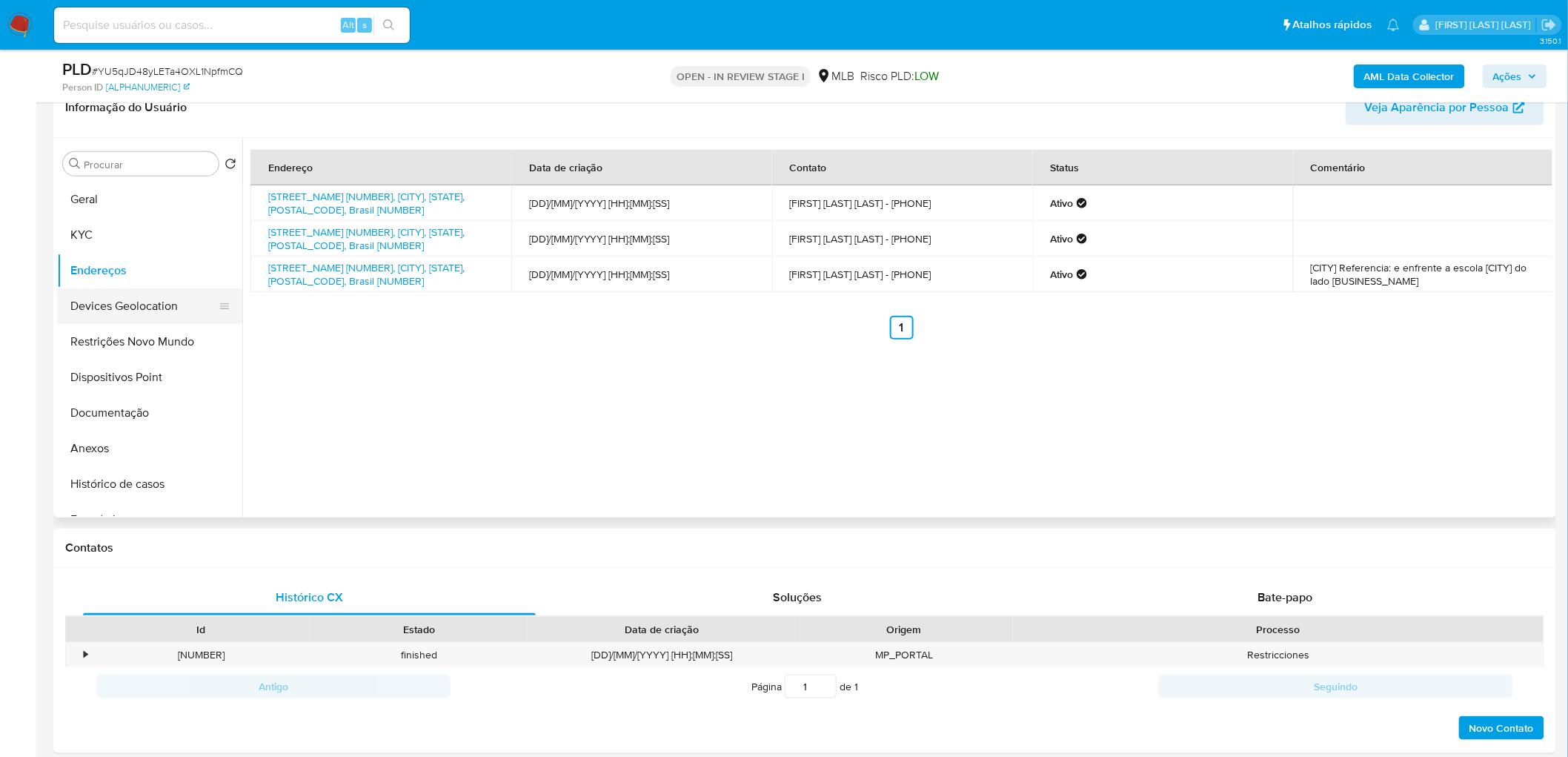 click on "Devices Geolocation" at bounding box center [144, 306] 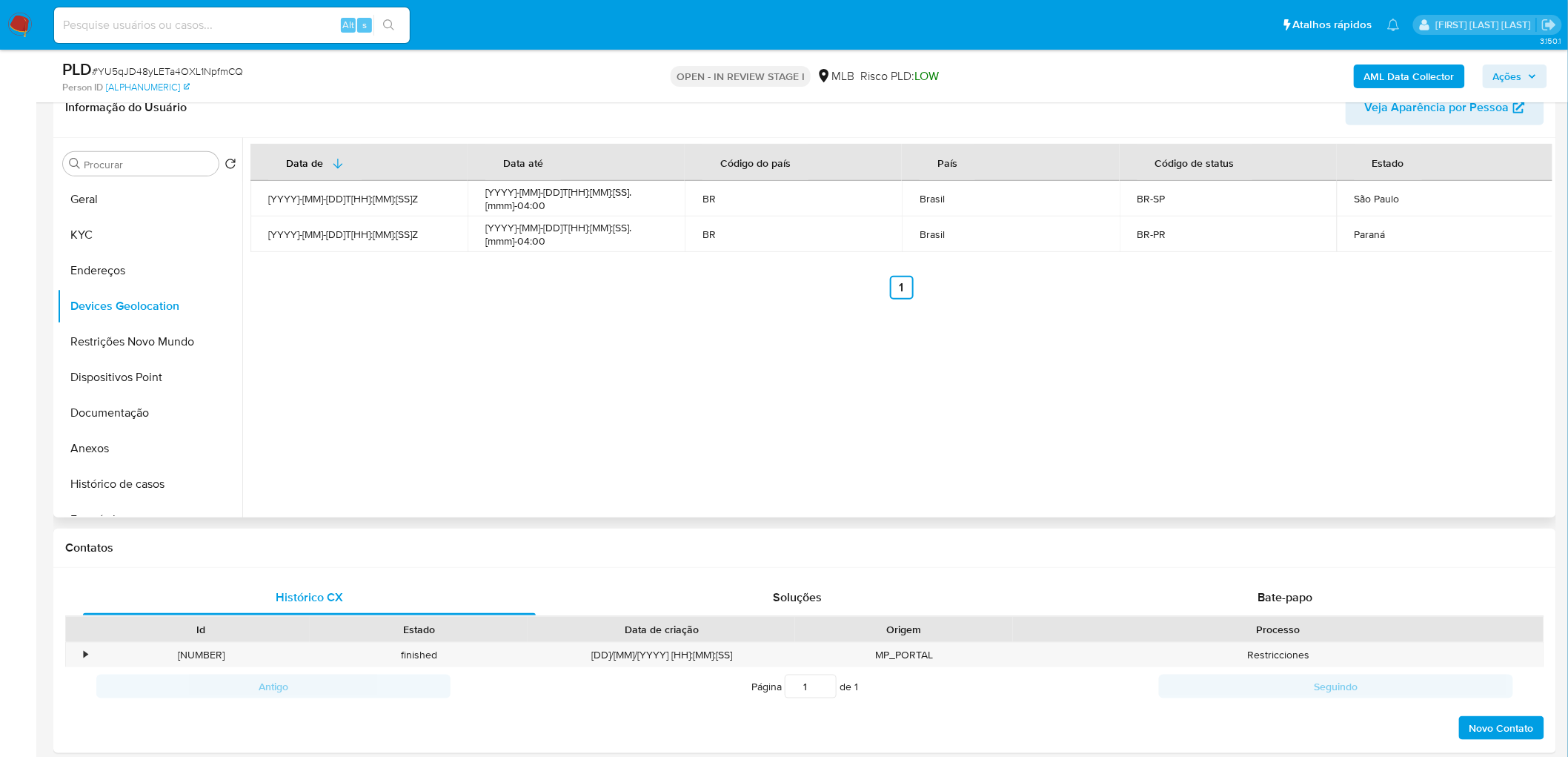 type 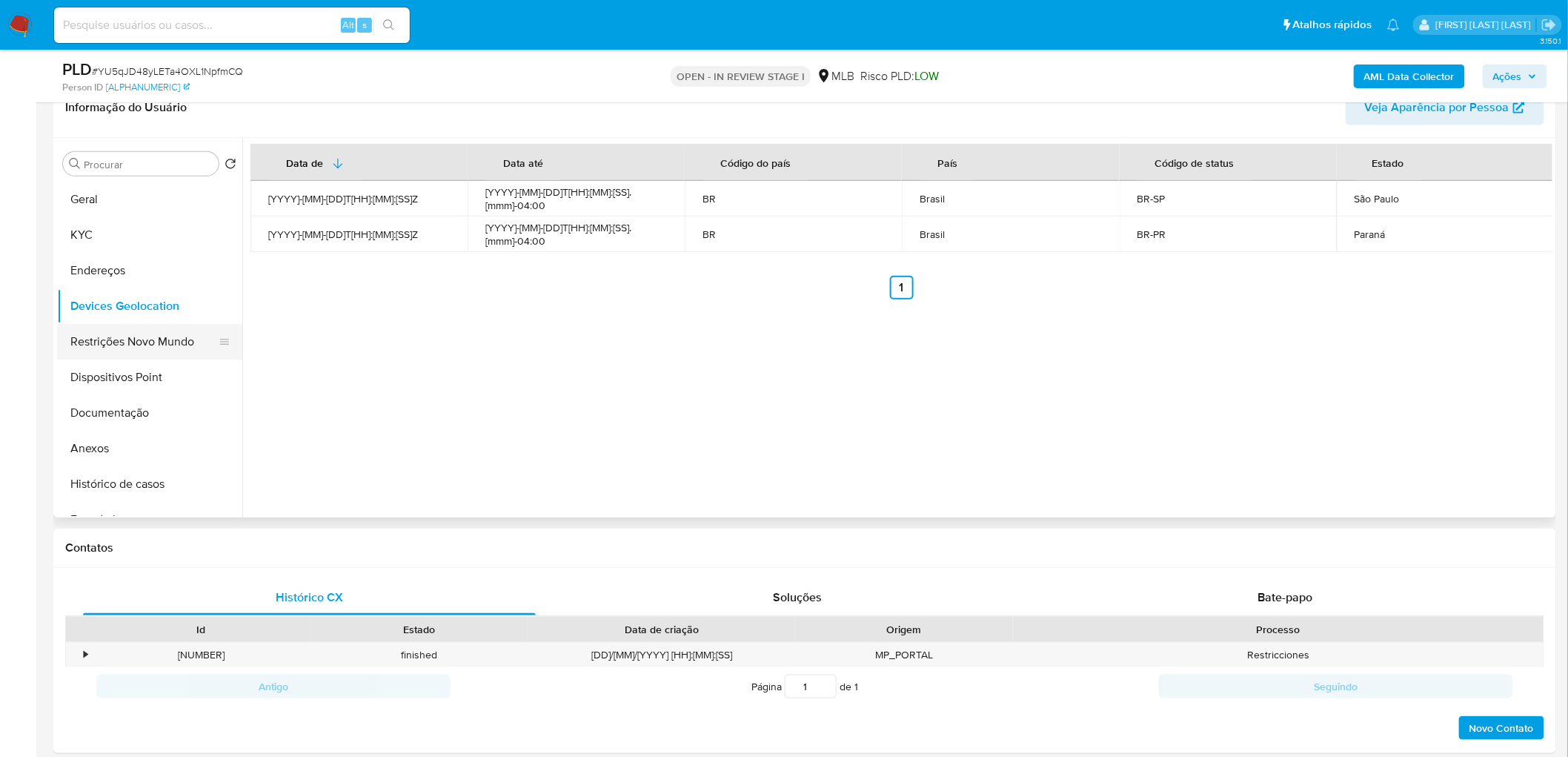 click on "Restrições Novo Mundo" at bounding box center [144, 342] 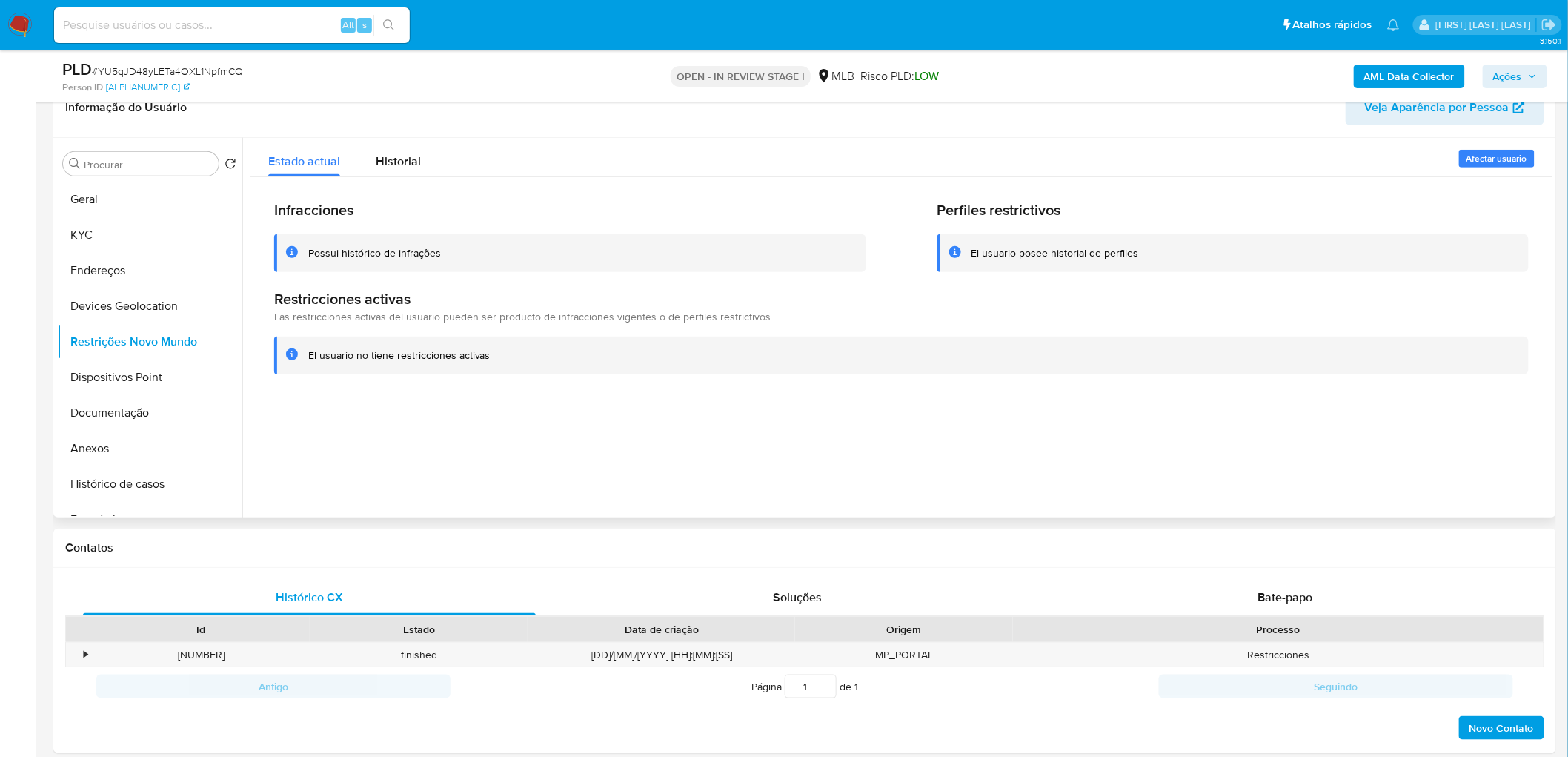 type 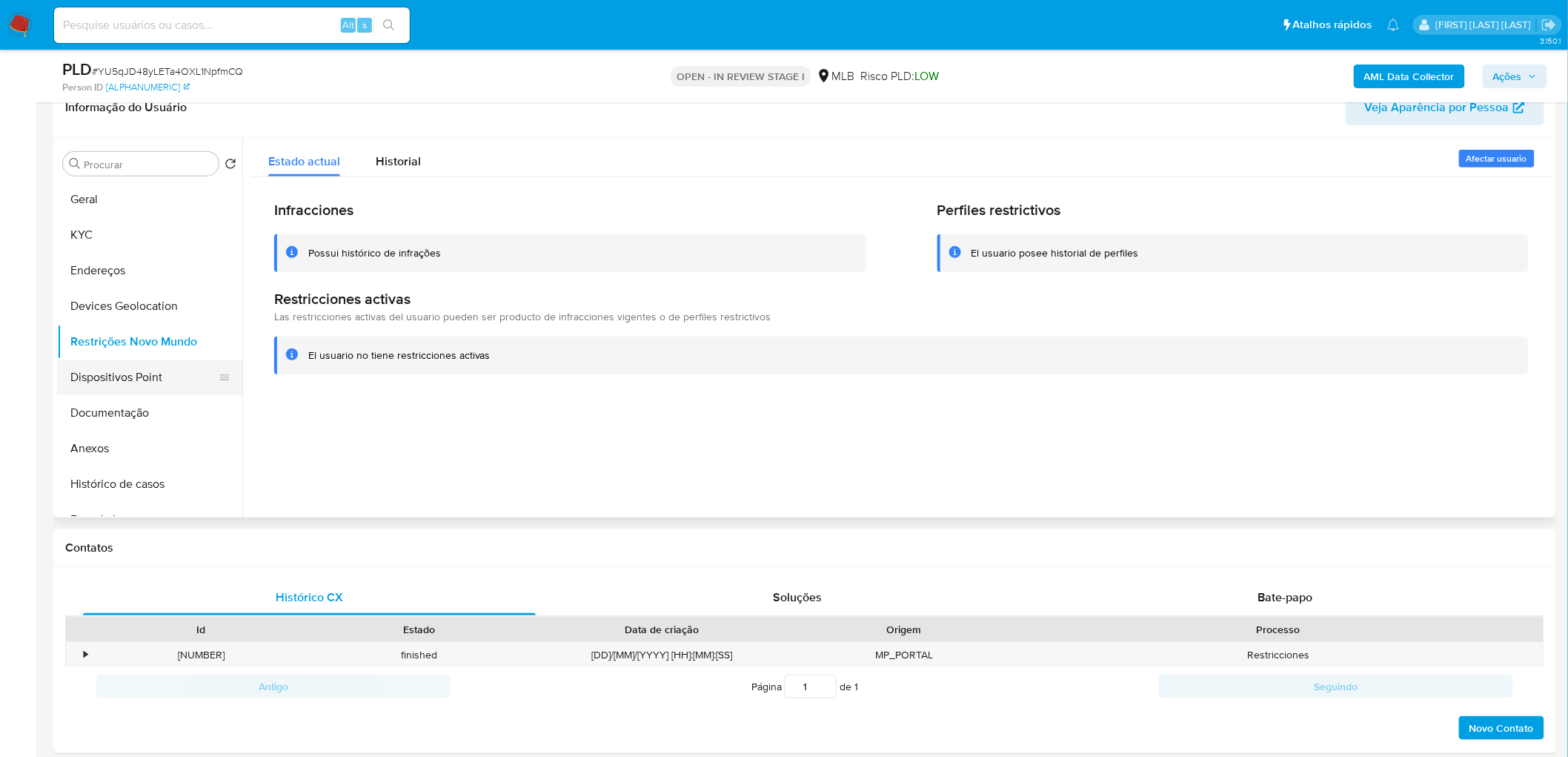 click on "Dispositivos Point" at bounding box center [144, 377] 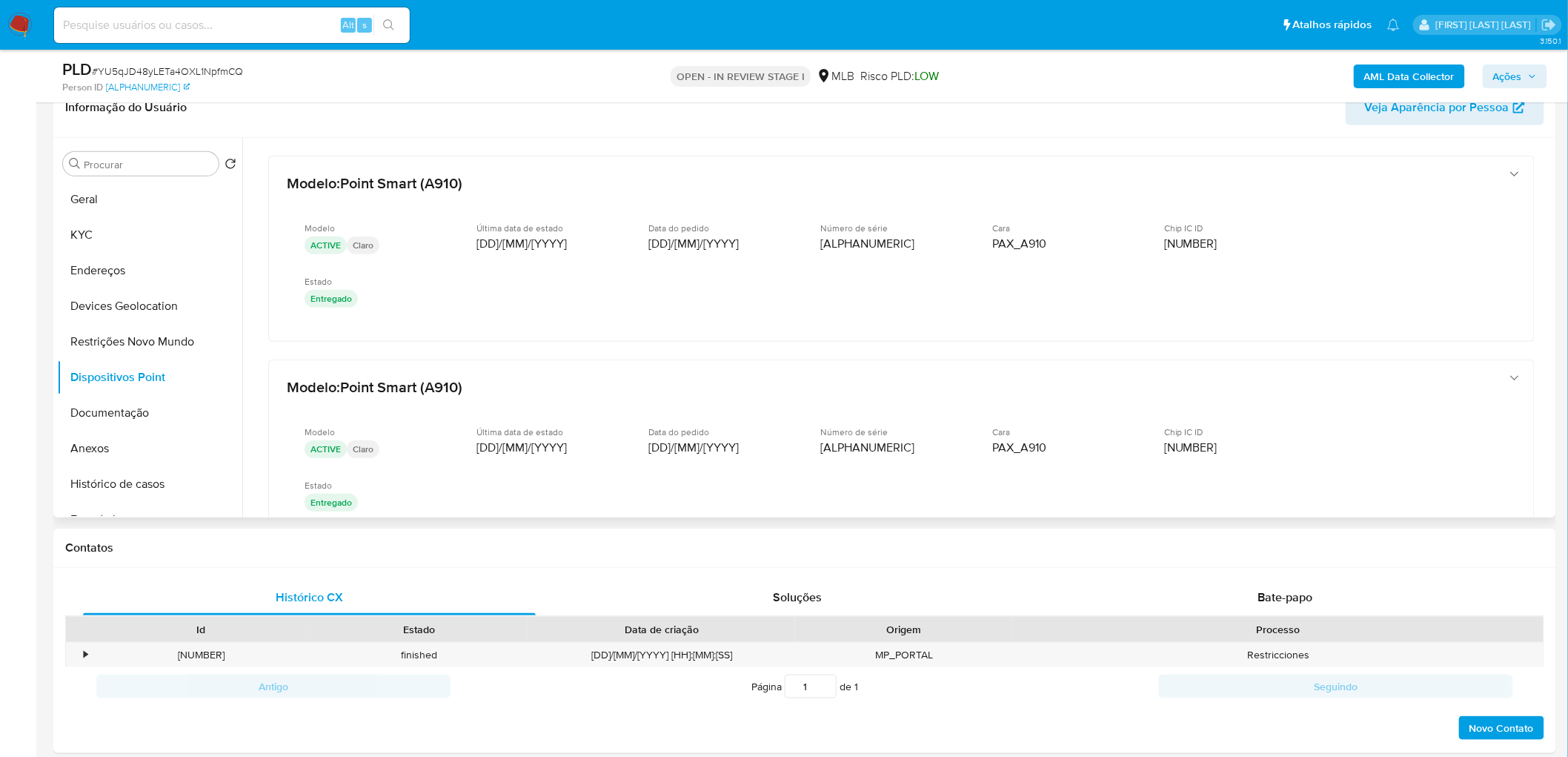 type 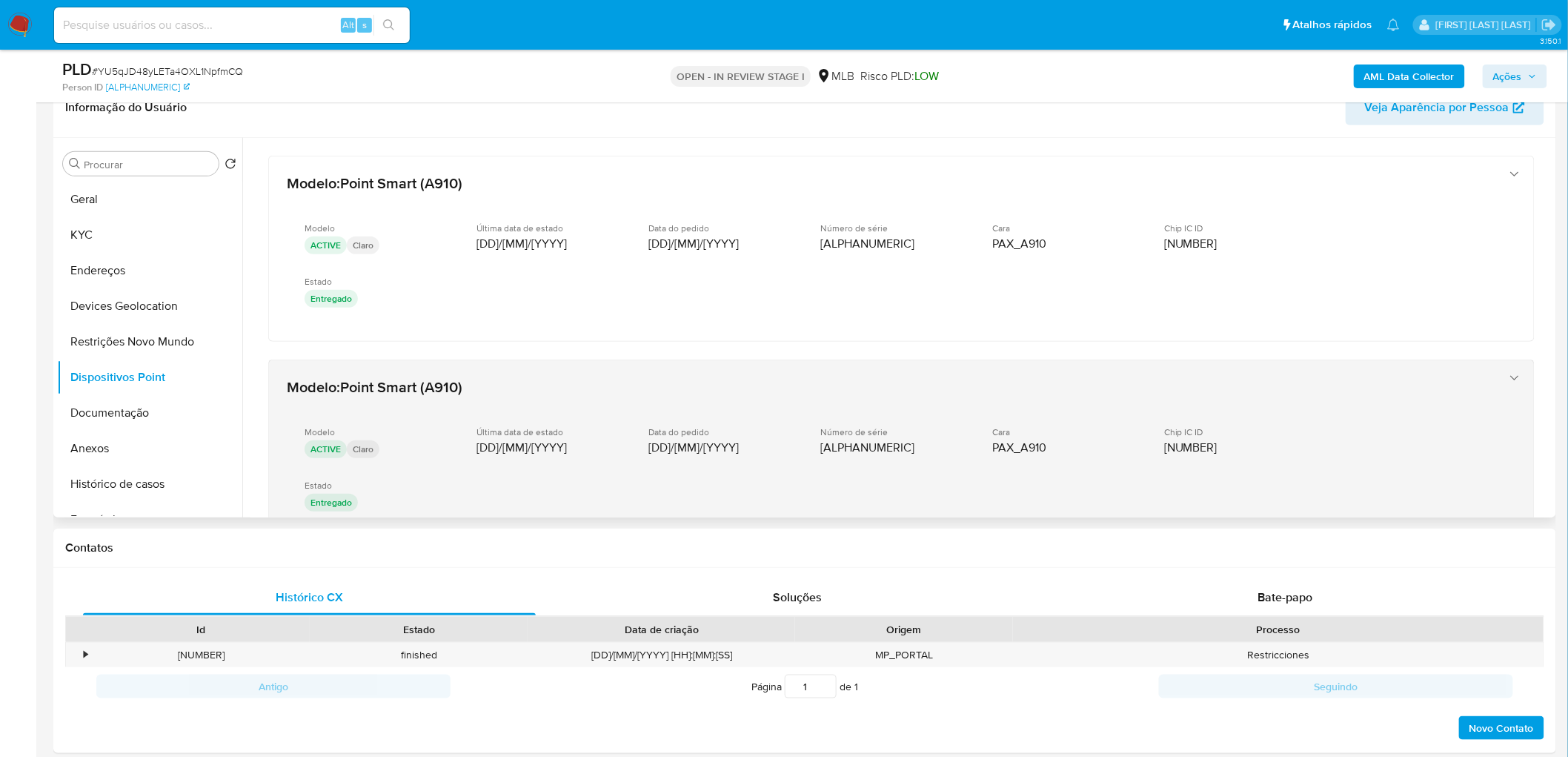 click on "Modelo :  Point Smart (A910) Modelo ACTIVE Claro Última data de estado 02/11/2023 Data do pedido 01/11/2023 Número de série SMARTPOS1494093795 Cara PAX_A910 Chip IC ID 89550537150009579494 Estado Entregado" at bounding box center (886, 452) 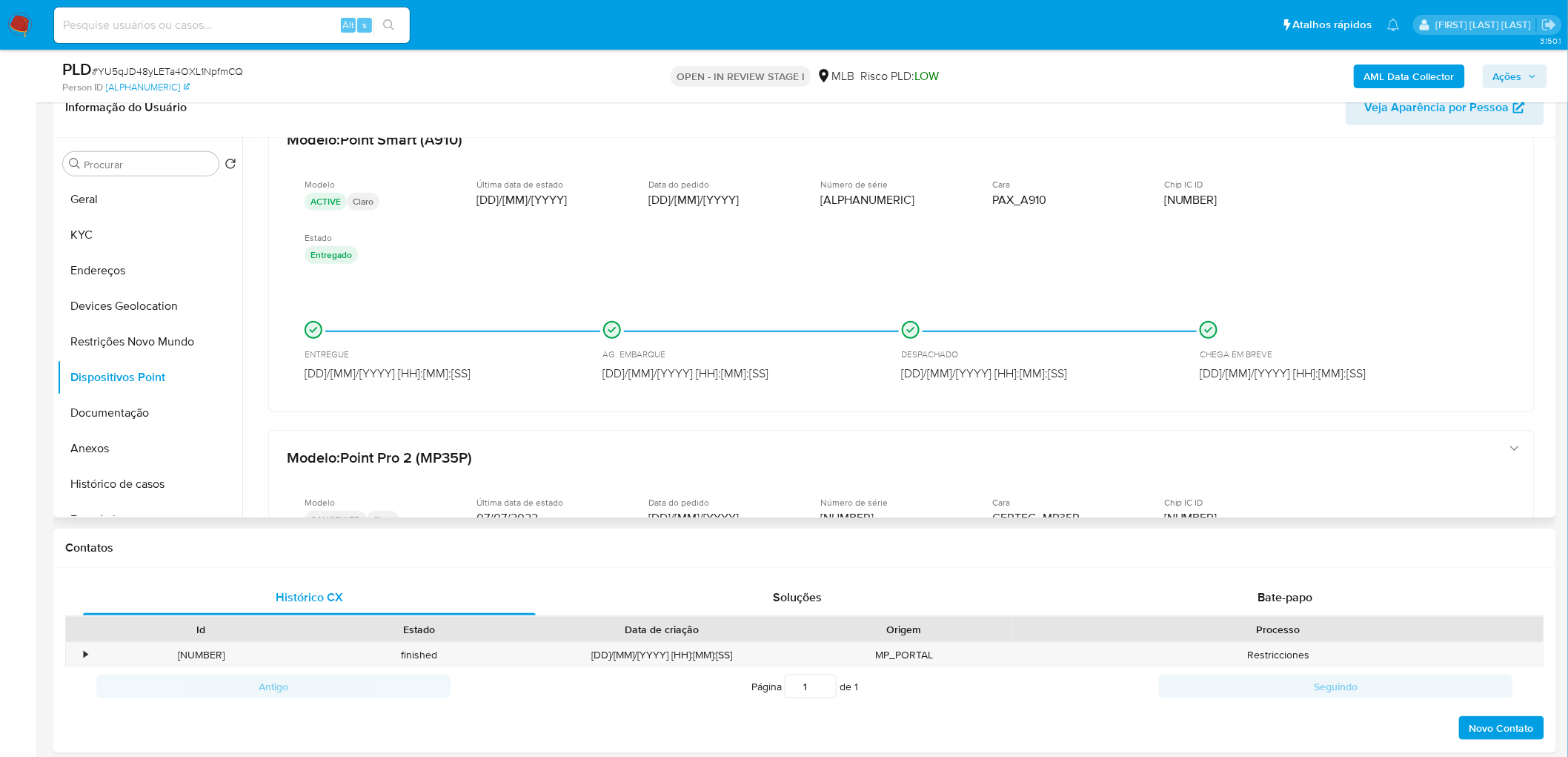 scroll, scrollTop: 247, scrollLeft: 0, axis: vertical 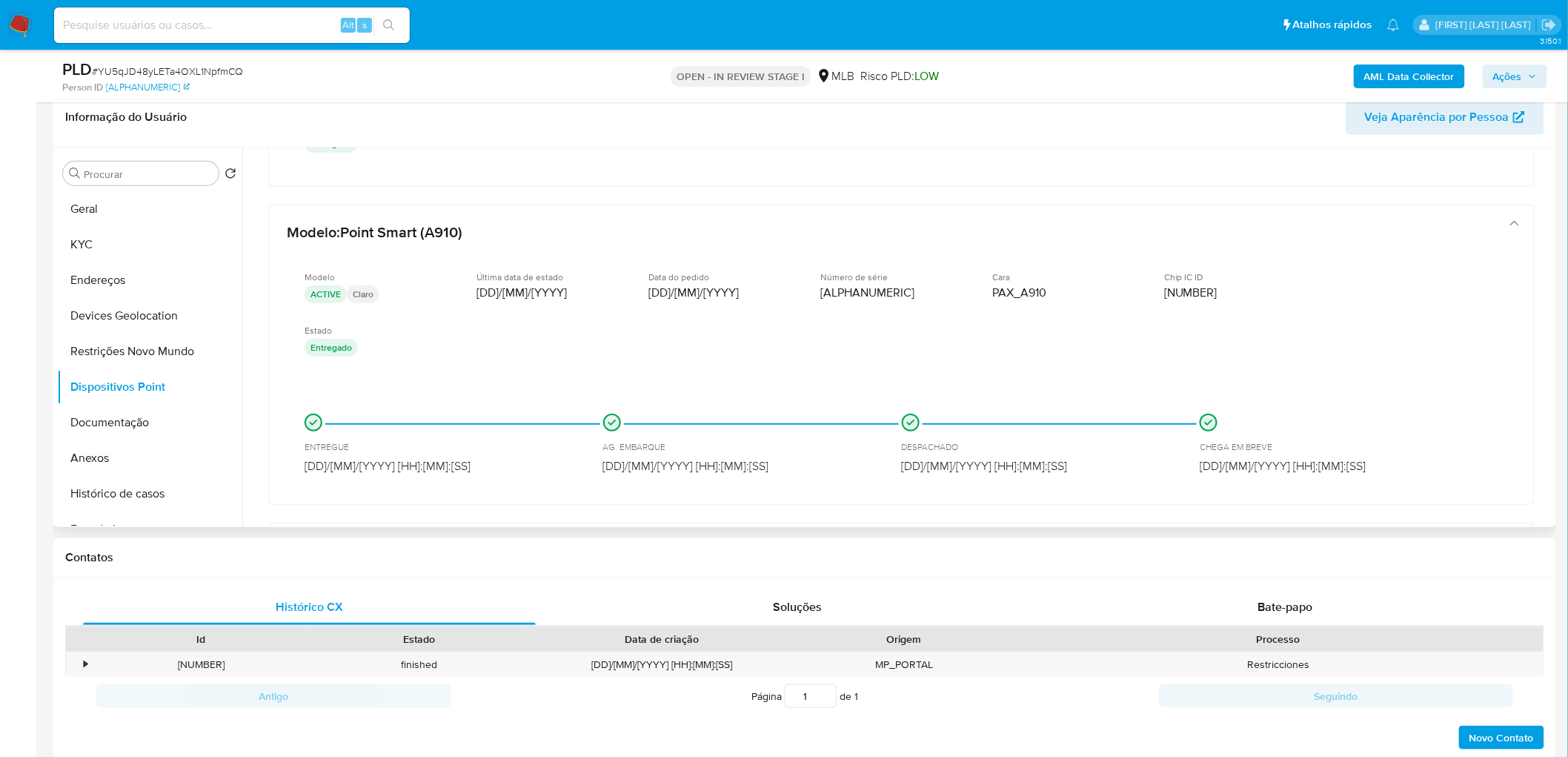 type 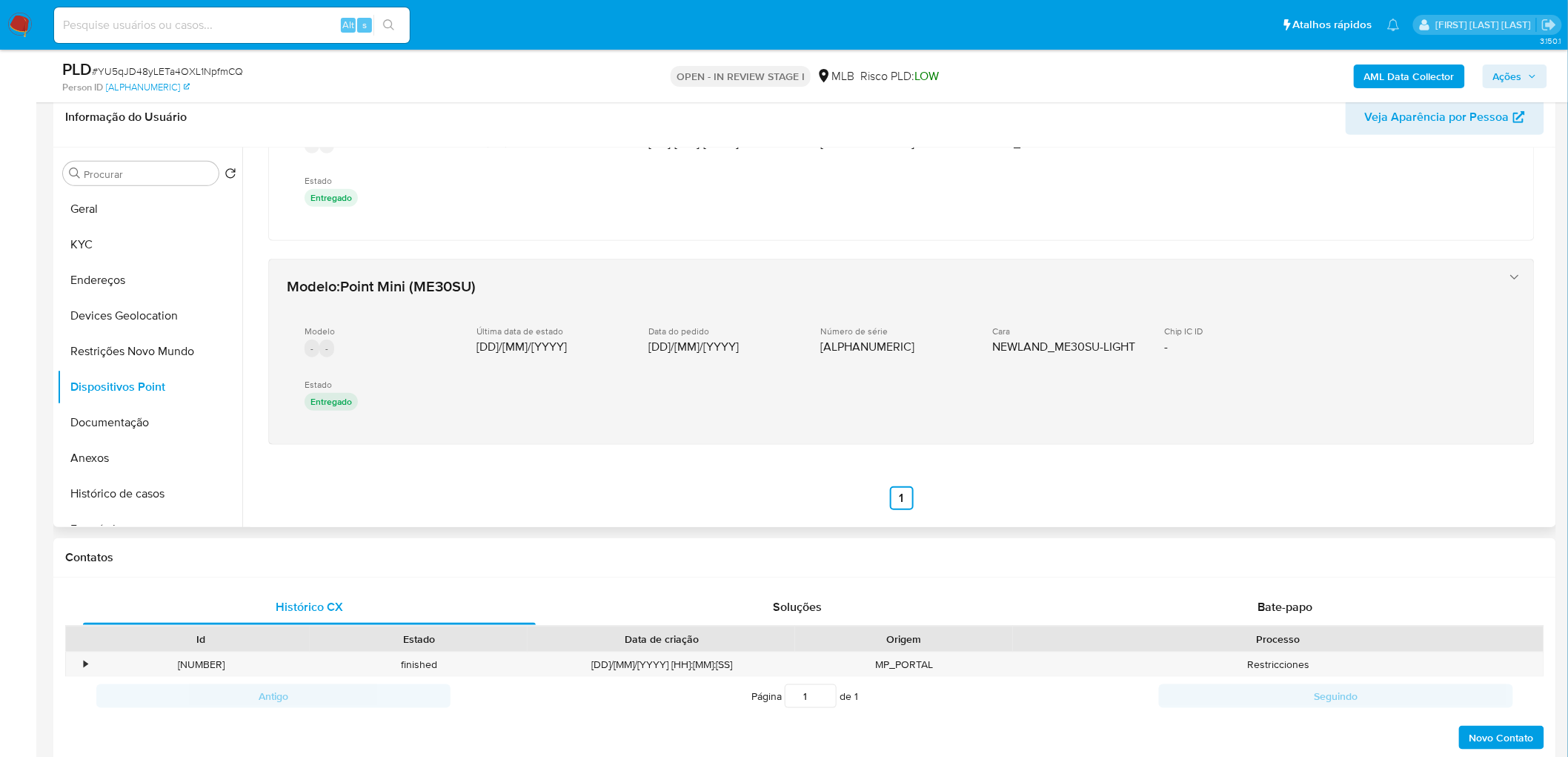 scroll, scrollTop: 840, scrollLeft: 0, axis: vertical 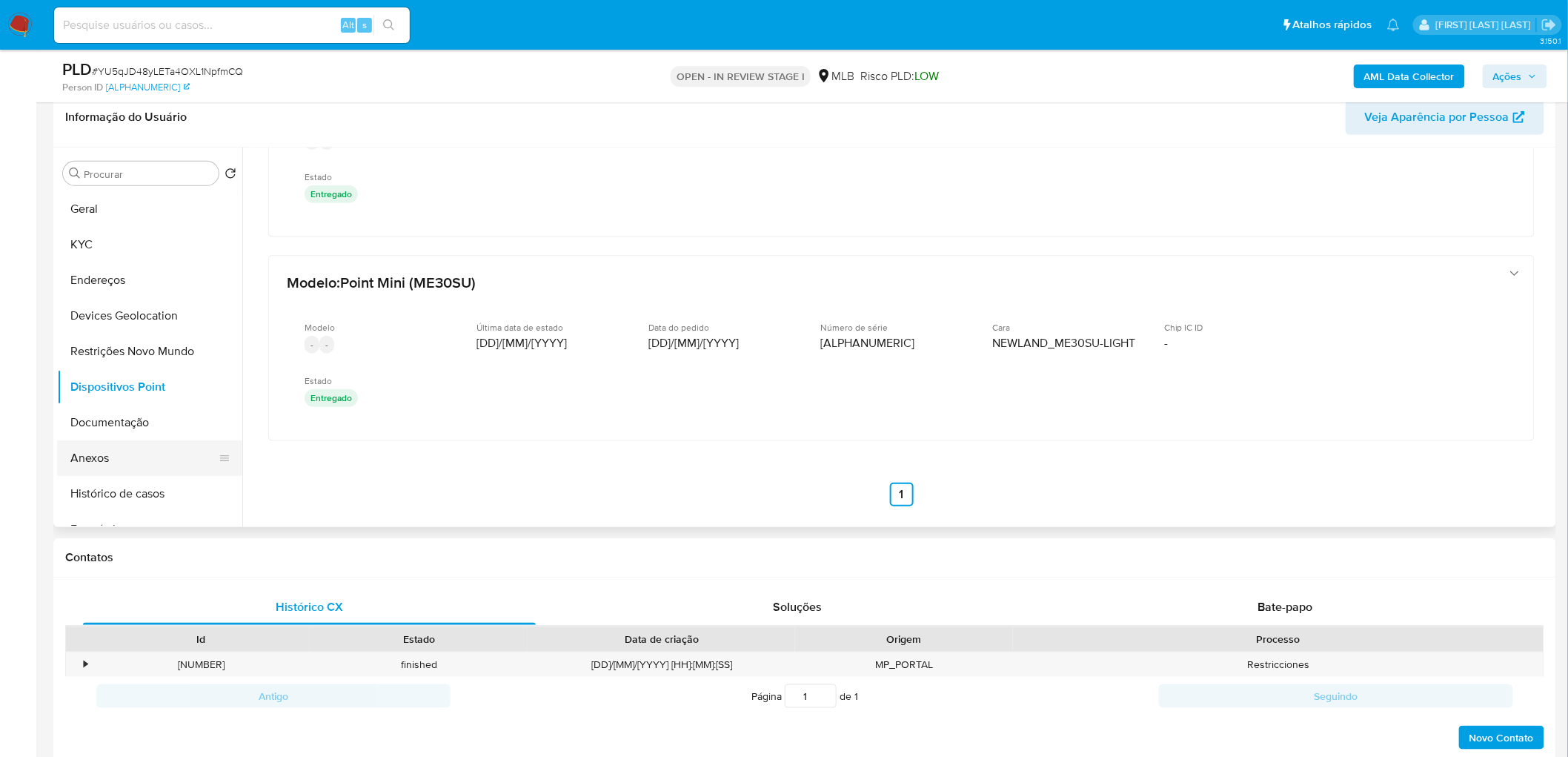 click on "Anexos" at bounding box center [144, 458] 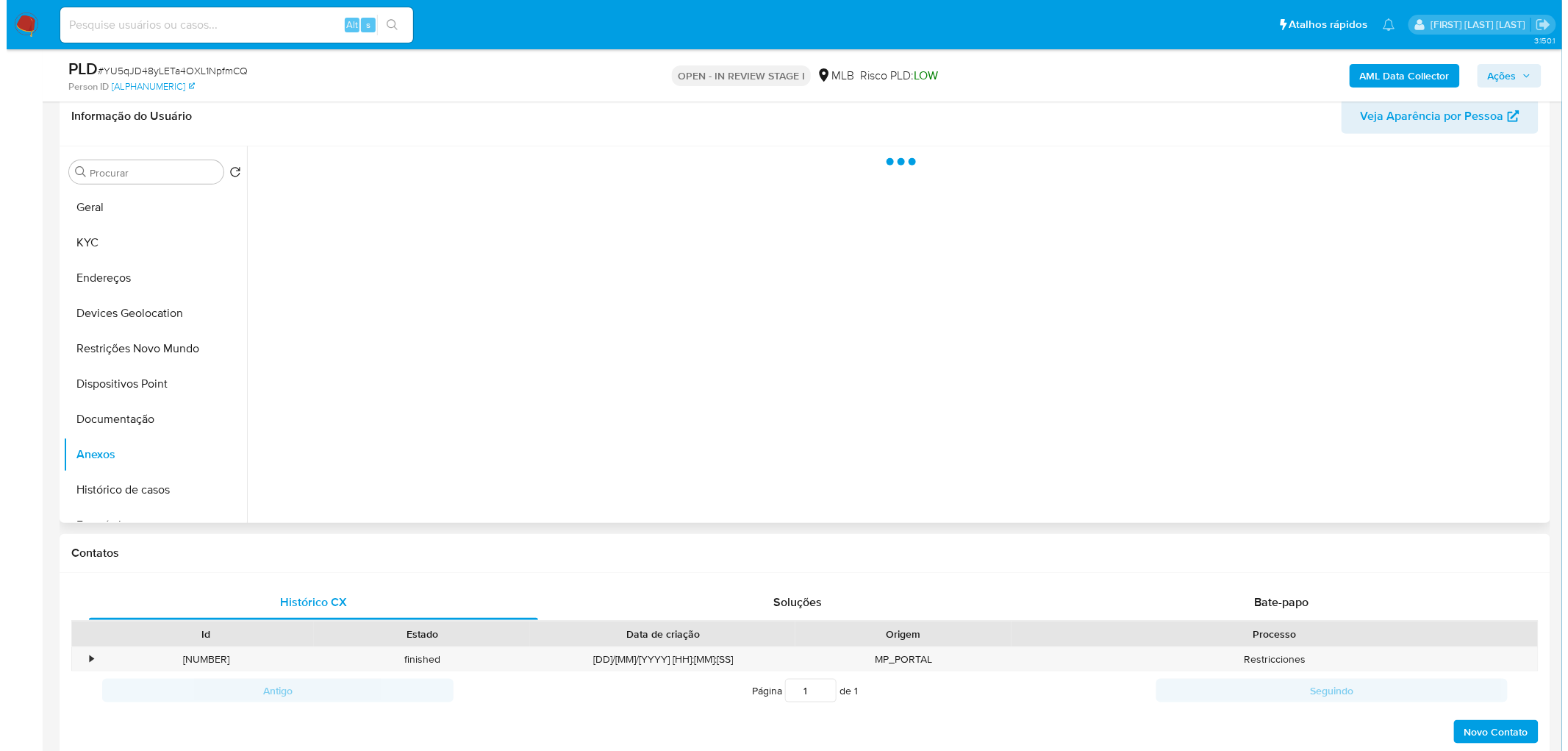 scroll, scrollTop: 0, scrollLeft: 0, axis: both 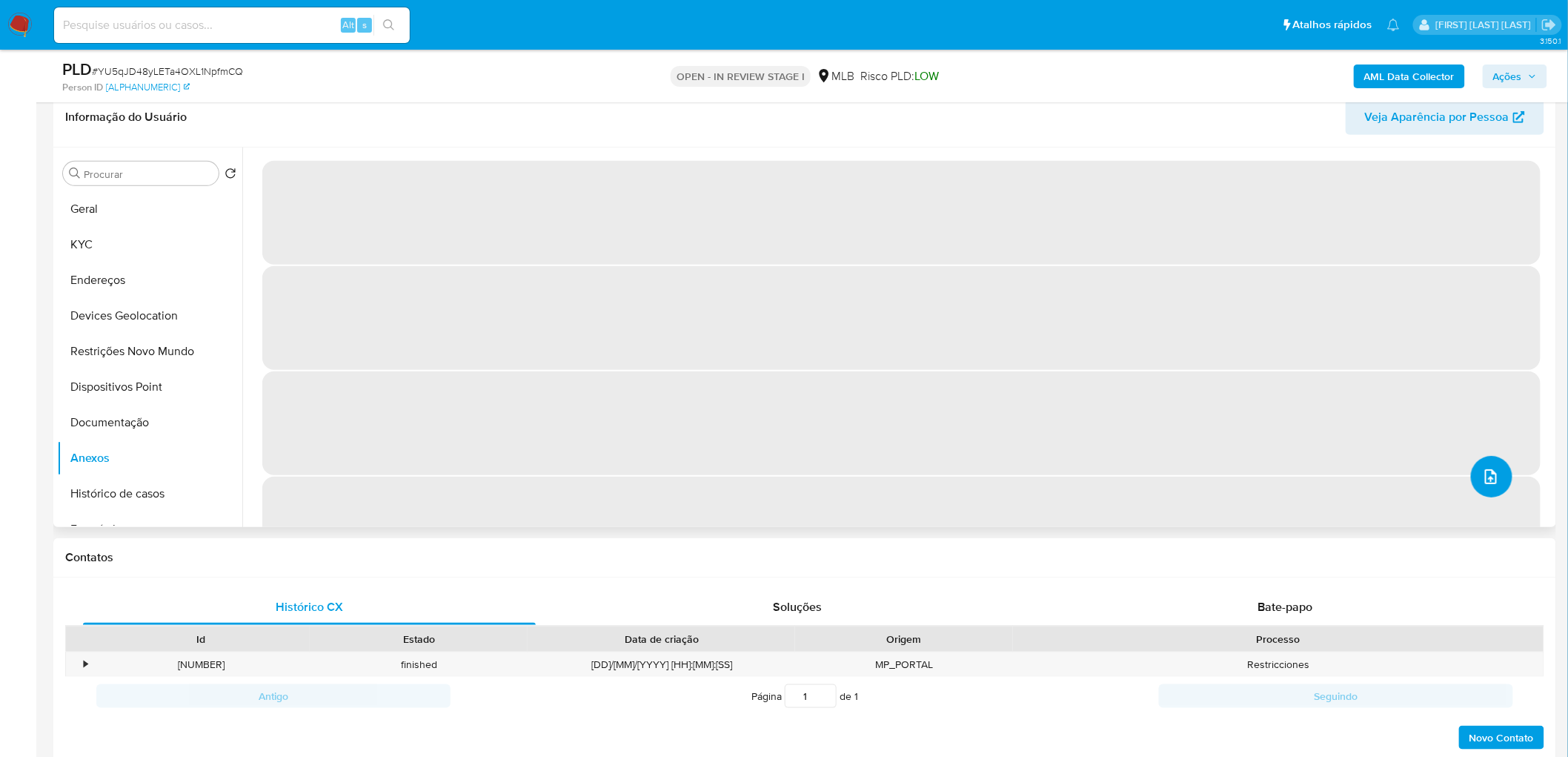 click 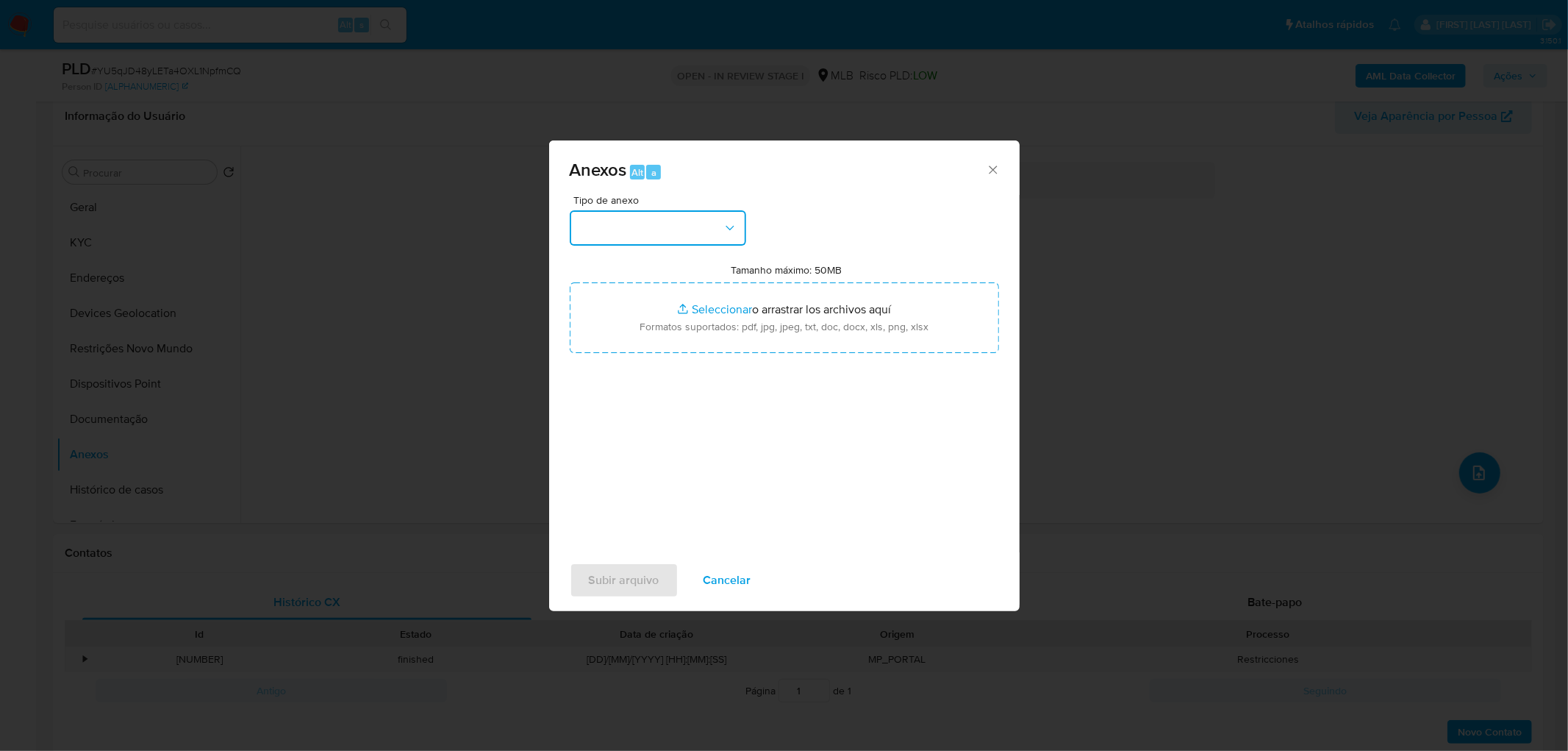 click at bounding box center (658, 228) 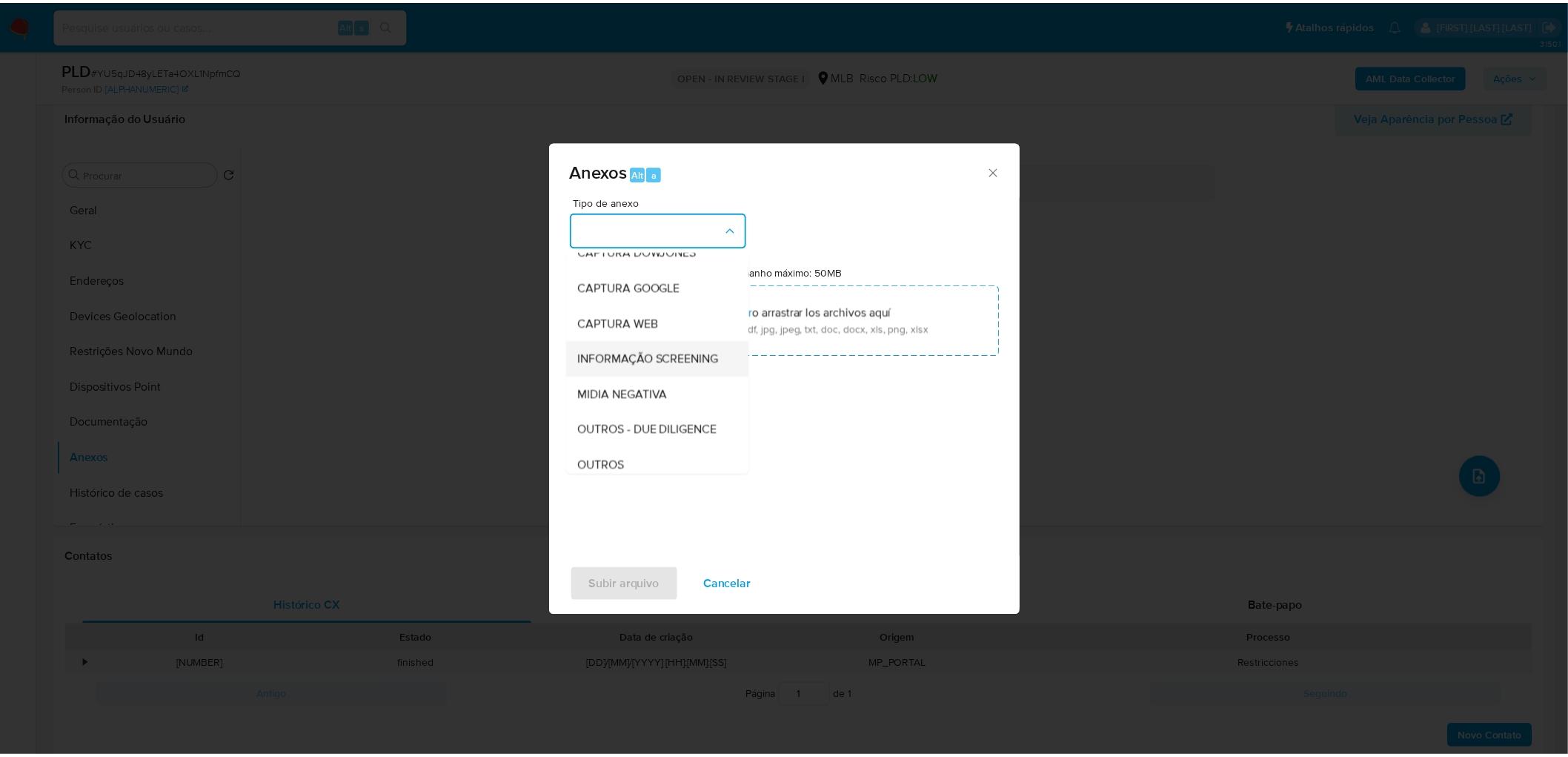 scroll, scrollTop: 82, scrollLeft: 0, axis: vertical 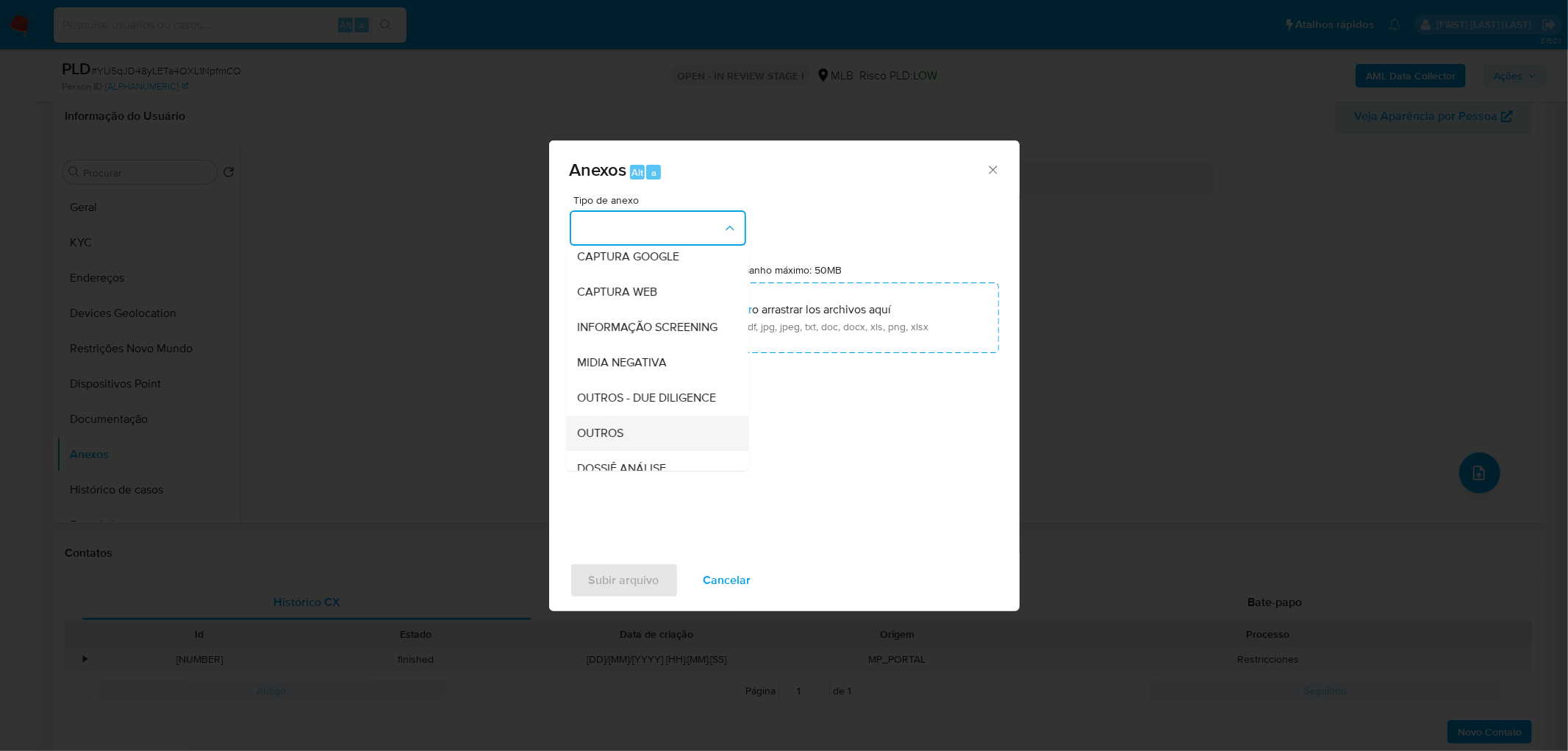 click on "OUTROS" at bounding box center (601, 433) 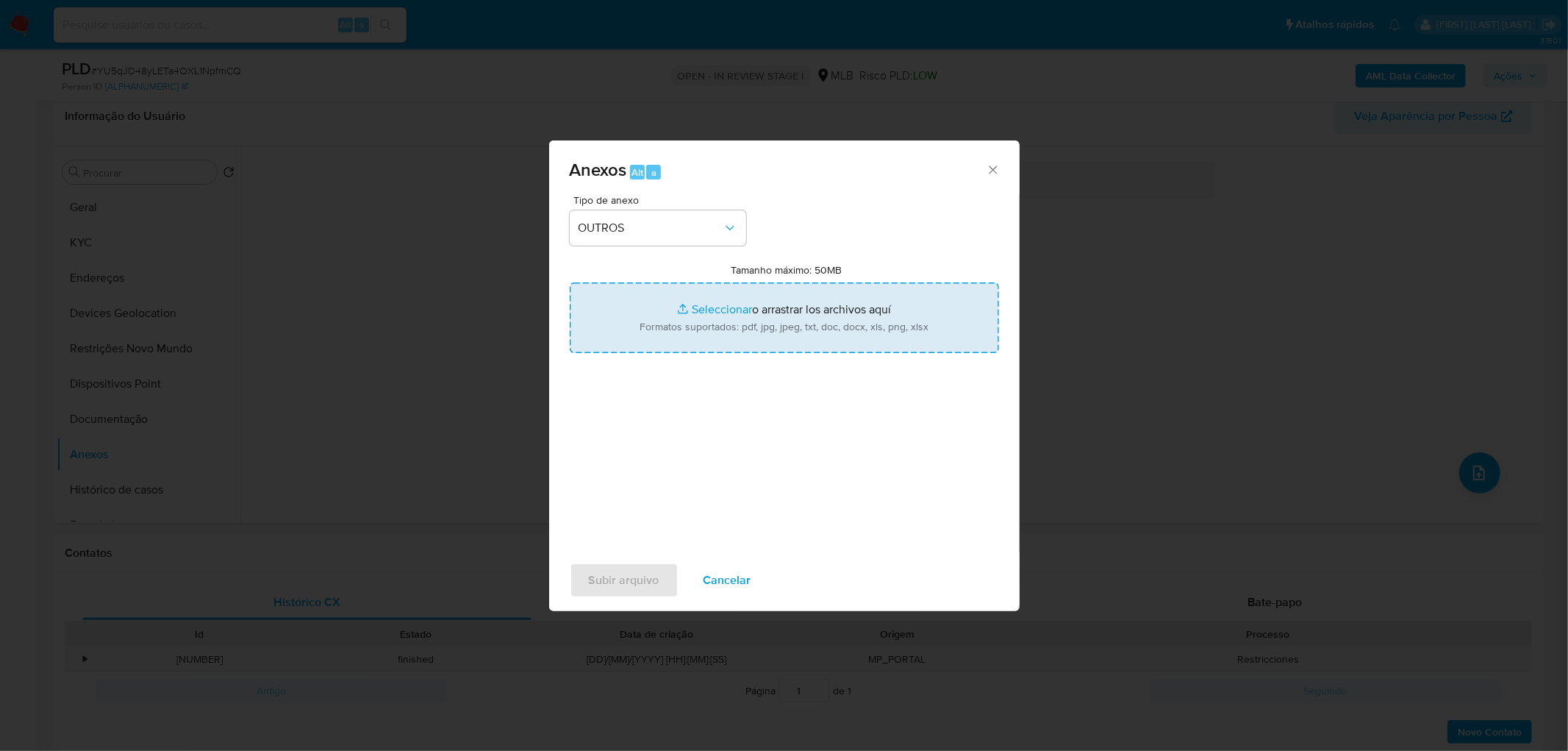 click on "Tamanho máximo: 50MB Seleccionar archivos" at bounding box center [784, 318] 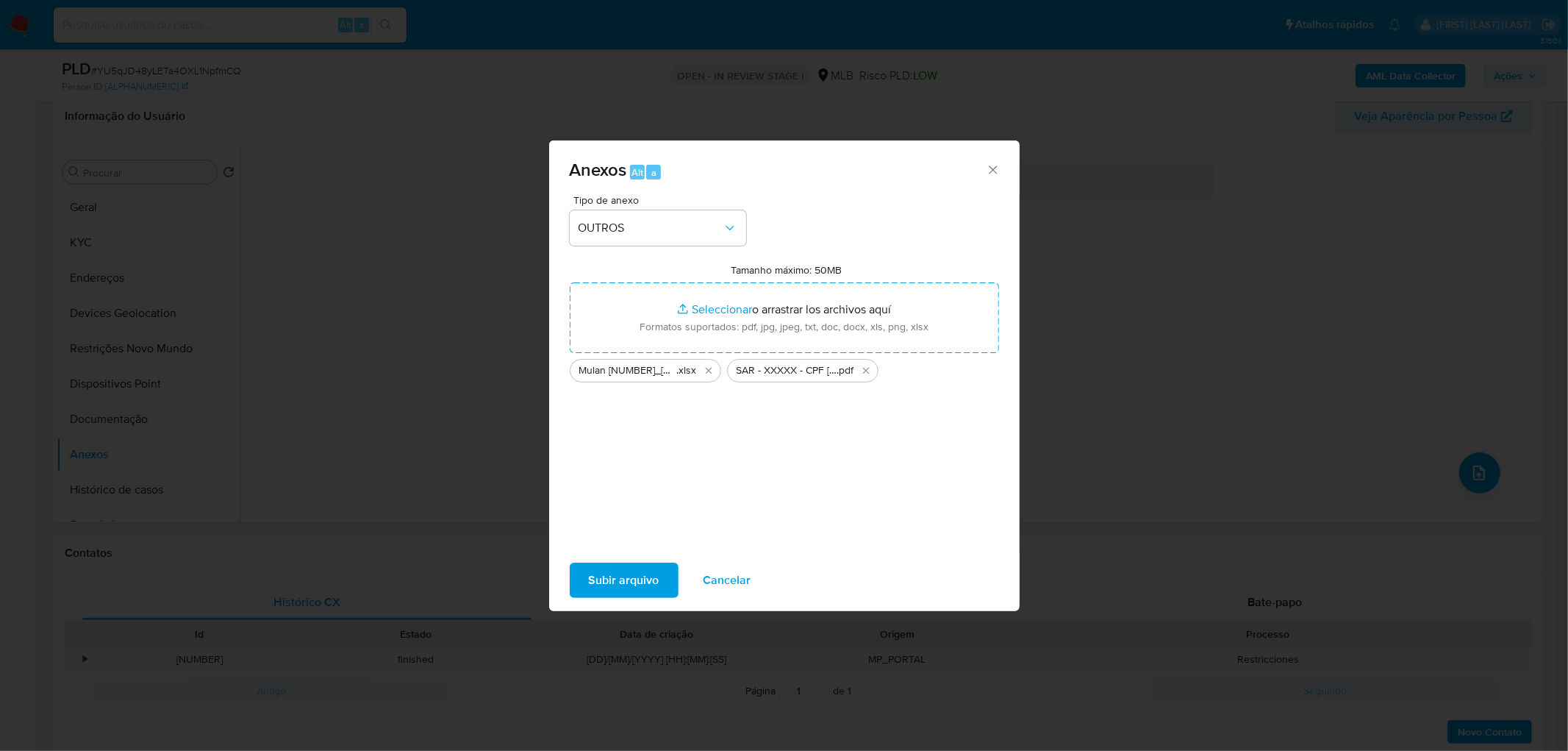 click on "Subir arquivo" at bounding box center (624, 580) 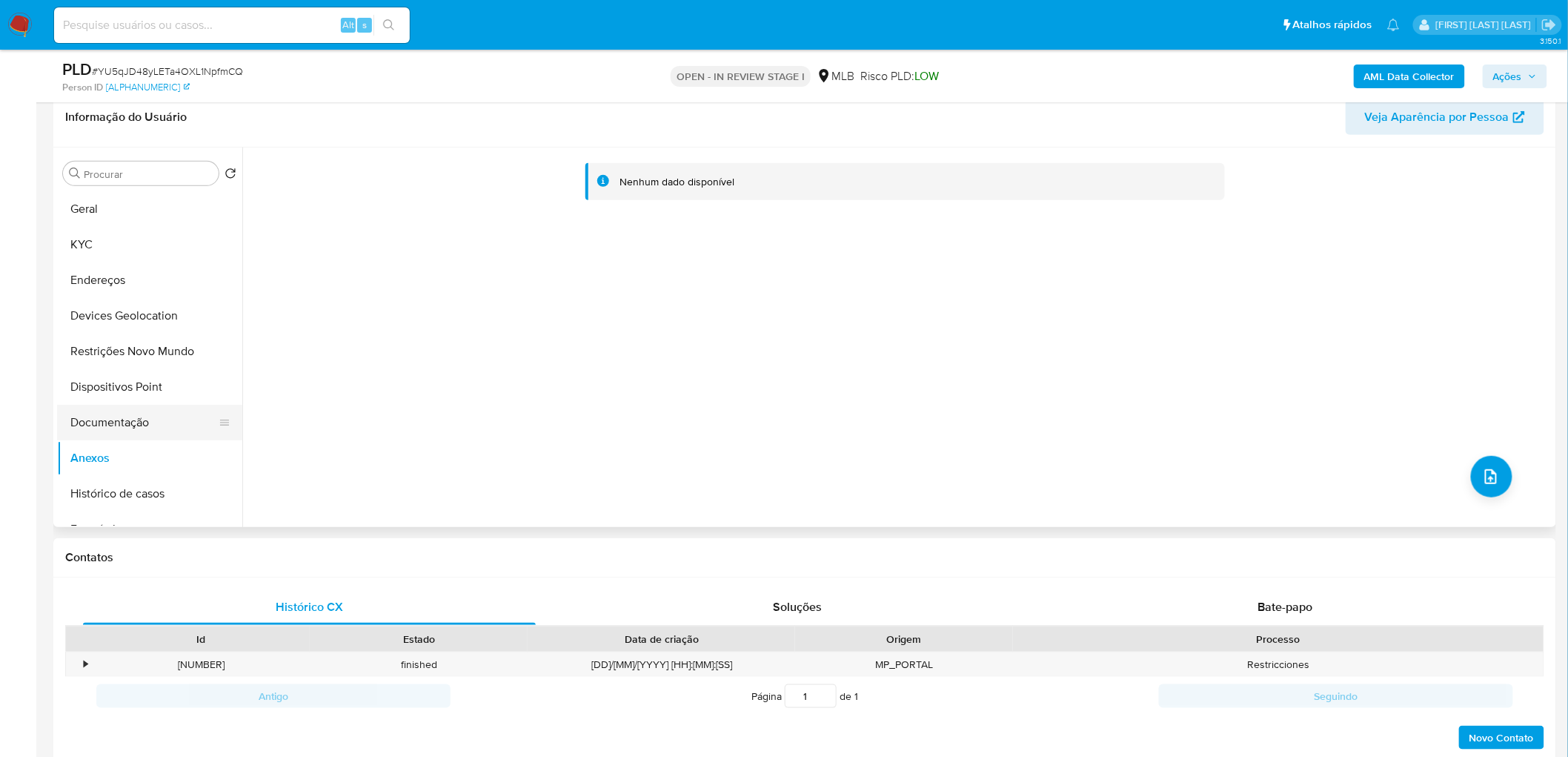click on "Documentação" at bounding box center [144, 423] 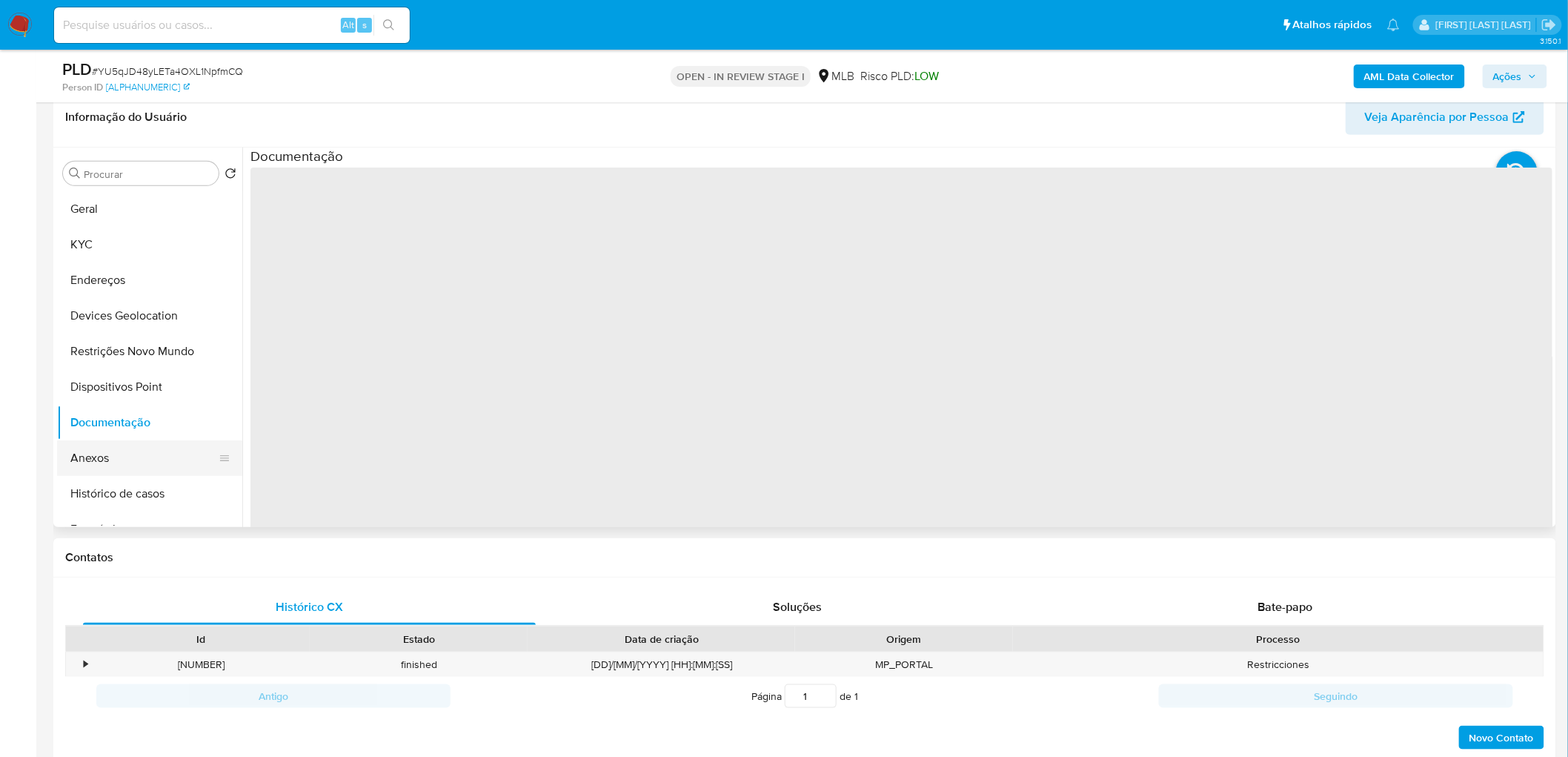 click on "Anexos" at bounding box center [144, 458] 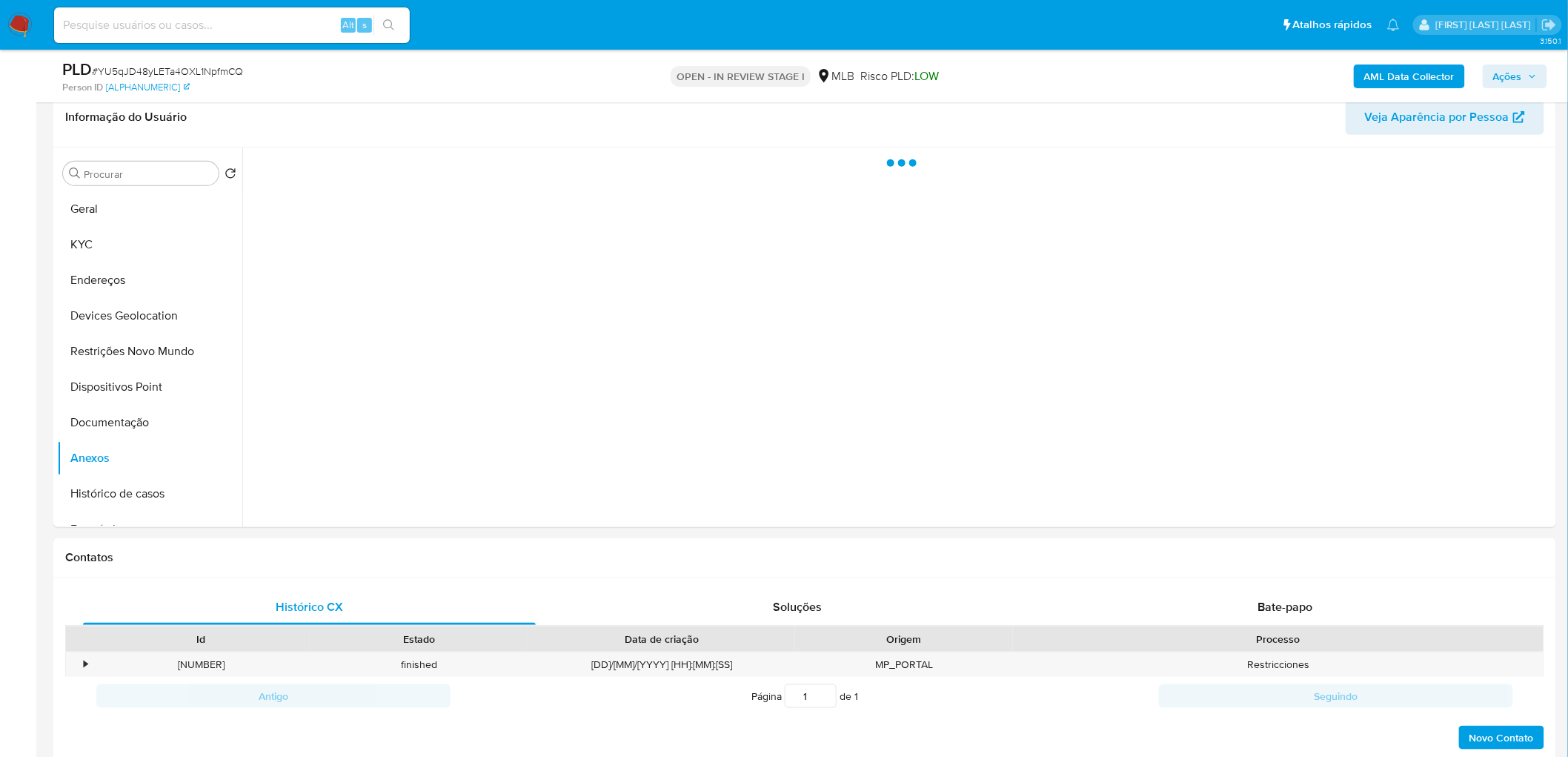 click on "Ações" at bounding box center (1507, 76) 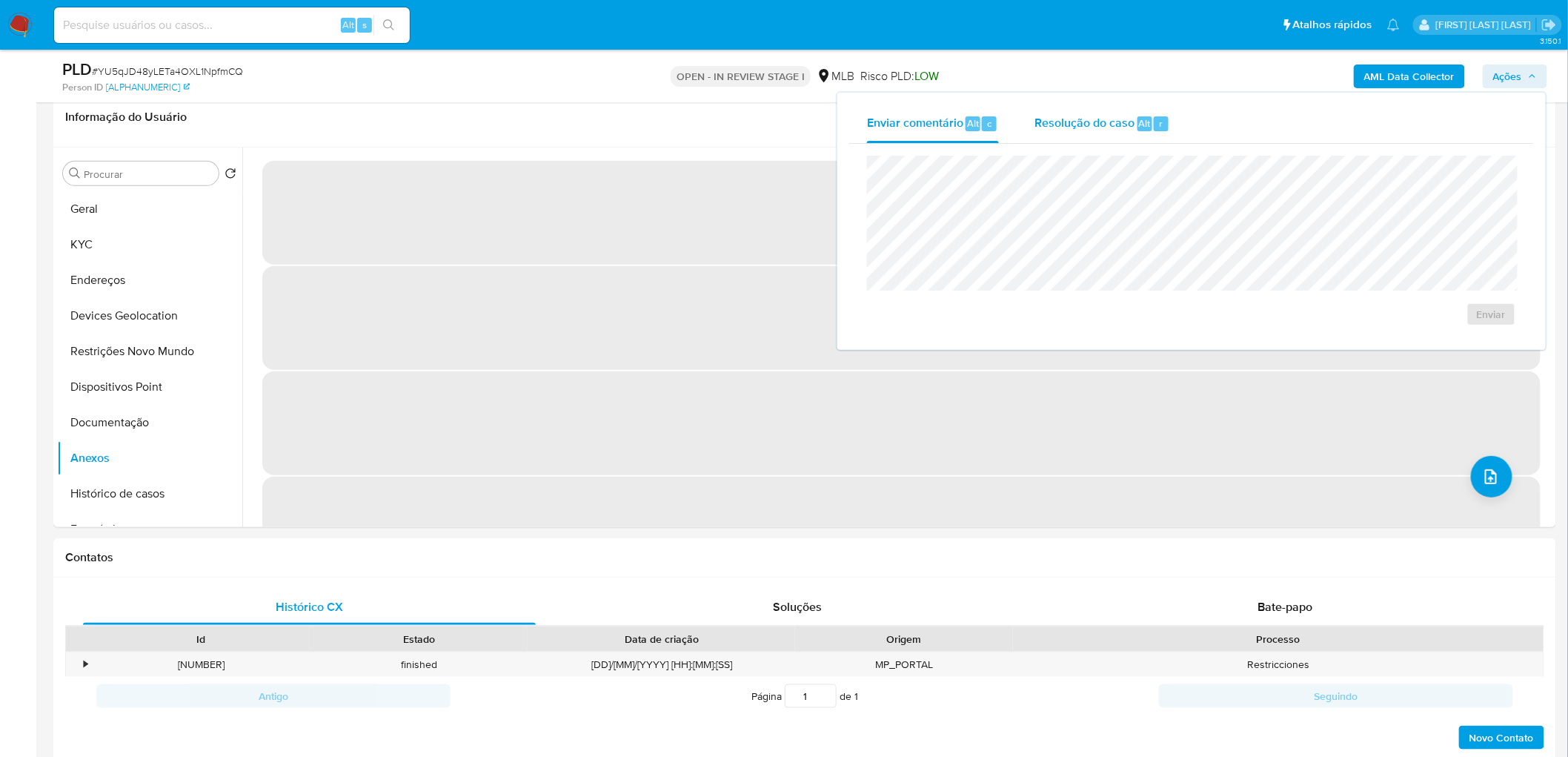 click on "Resolução do caso Alt r" at bounding box center [1102, 124] 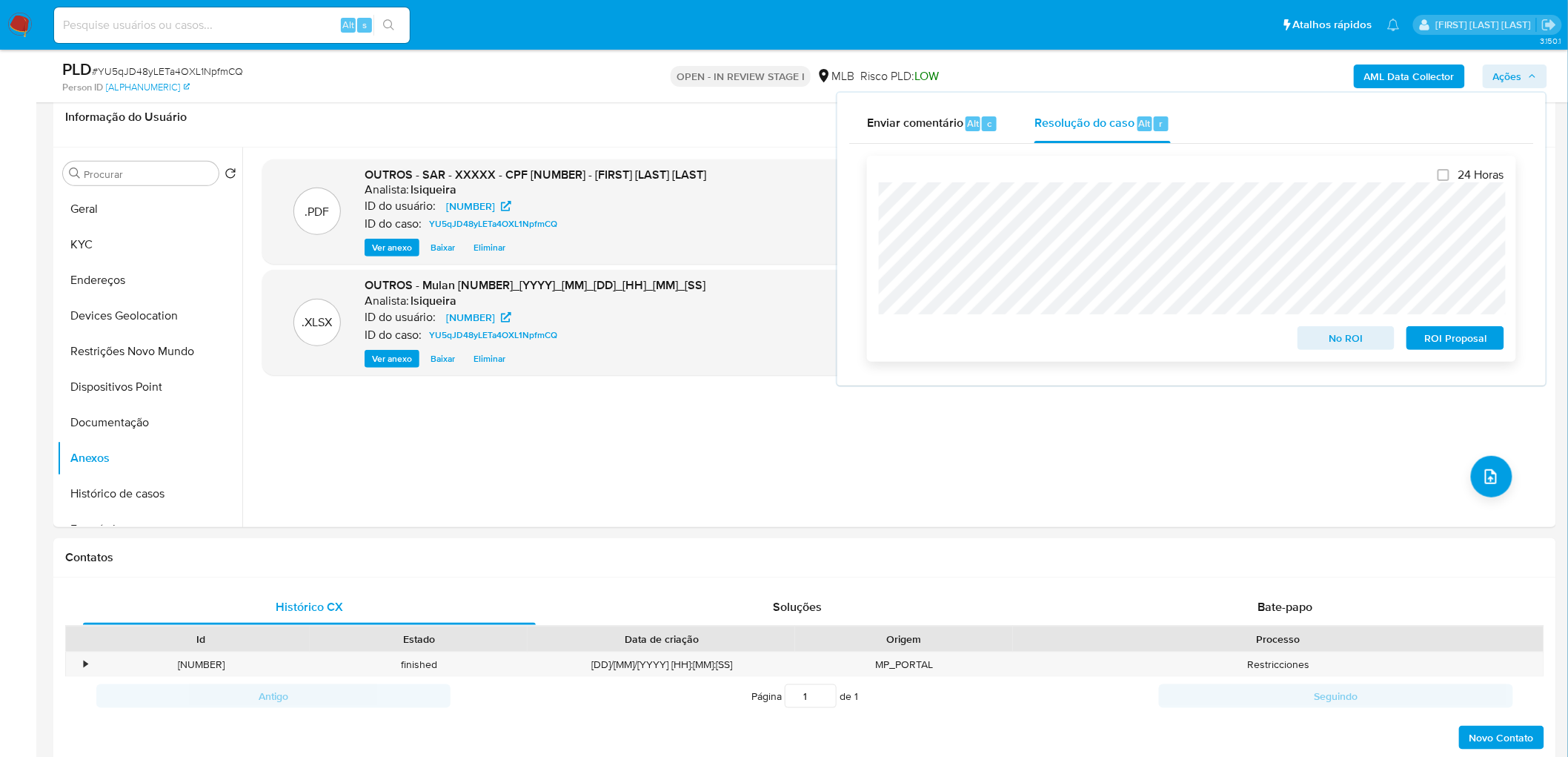 click on "ROI Proposal" at bounding box center (1455, 338) 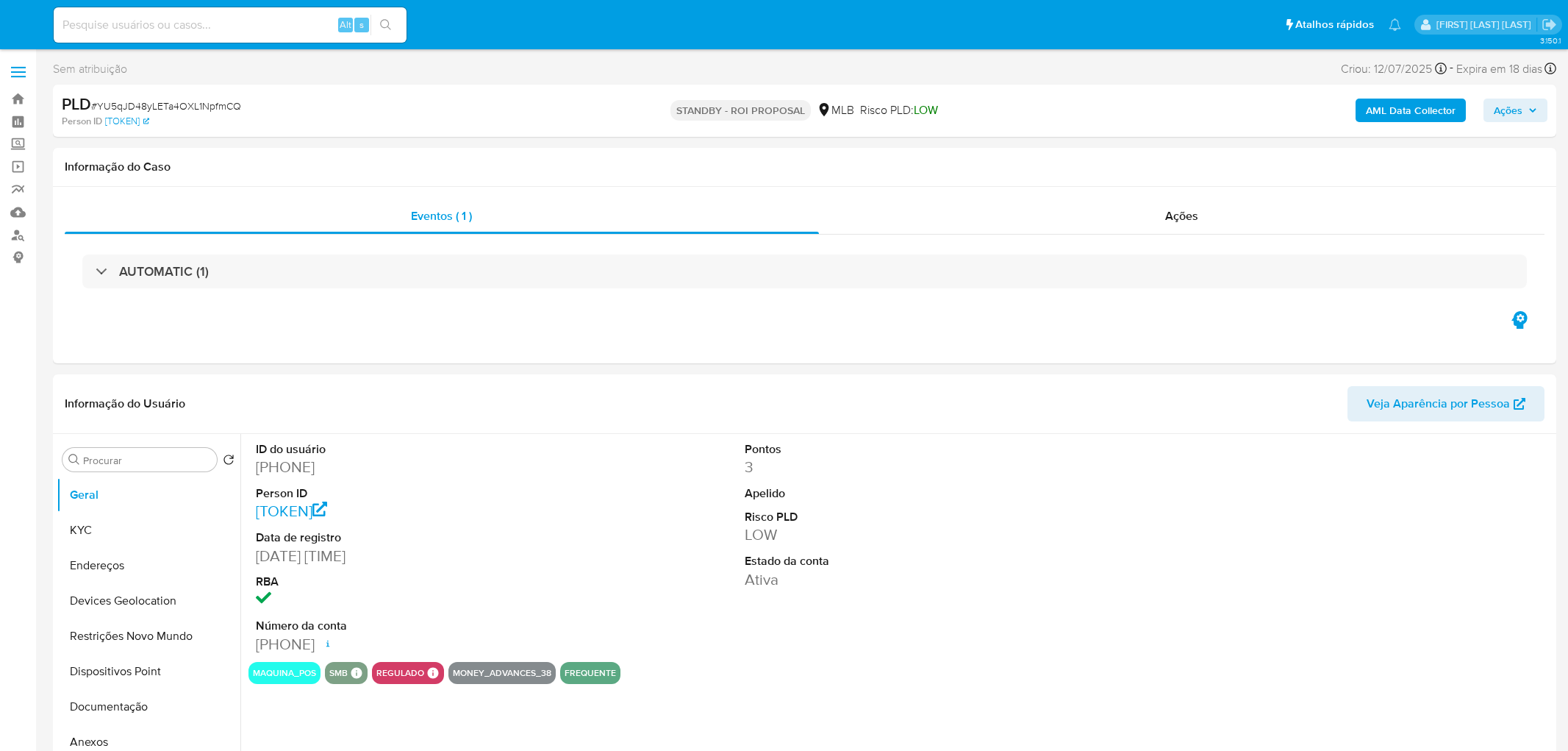 select on "10" 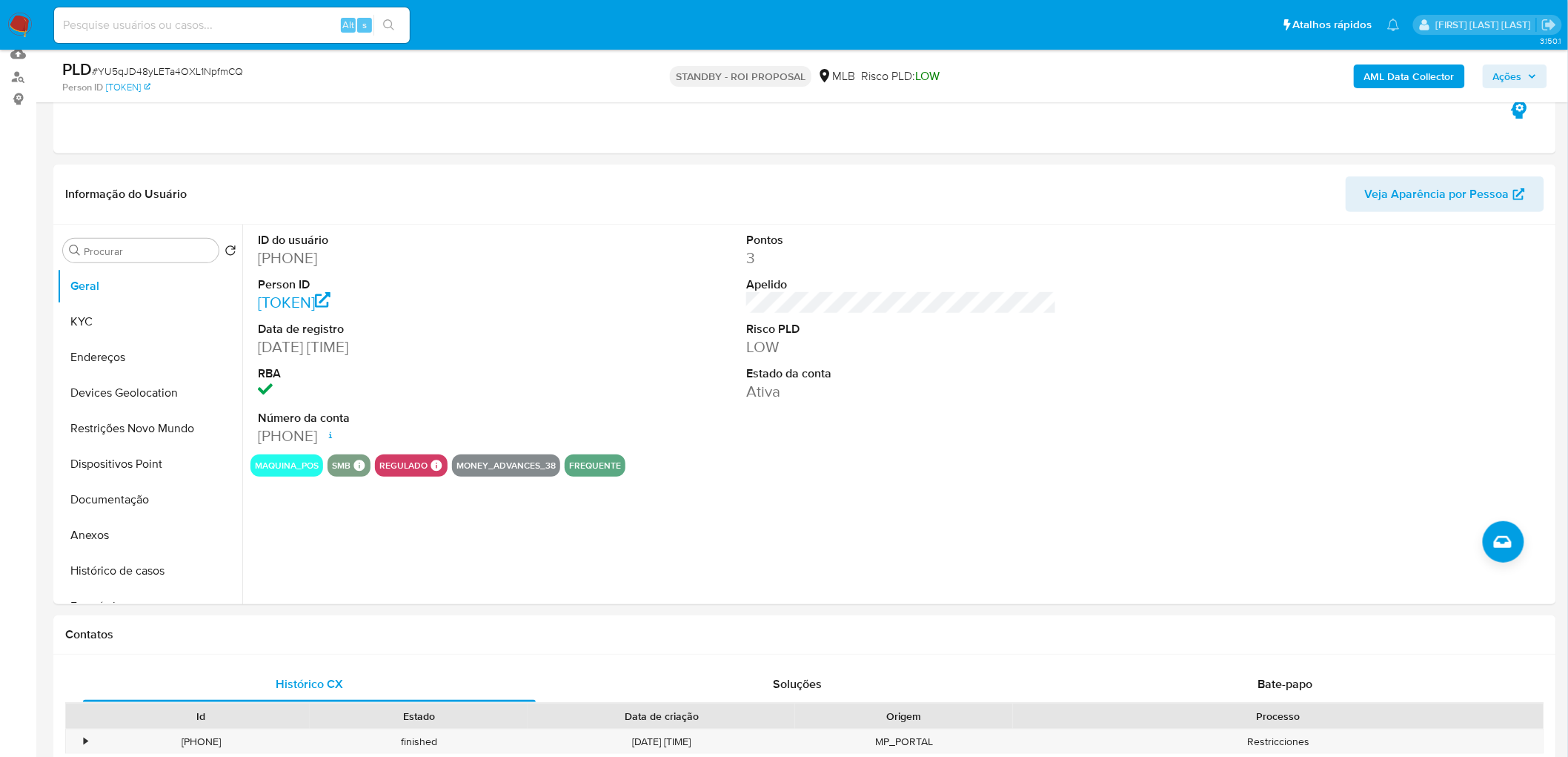 scroll, scrollTop: 165, scrollLeft: 0, axis: vertical 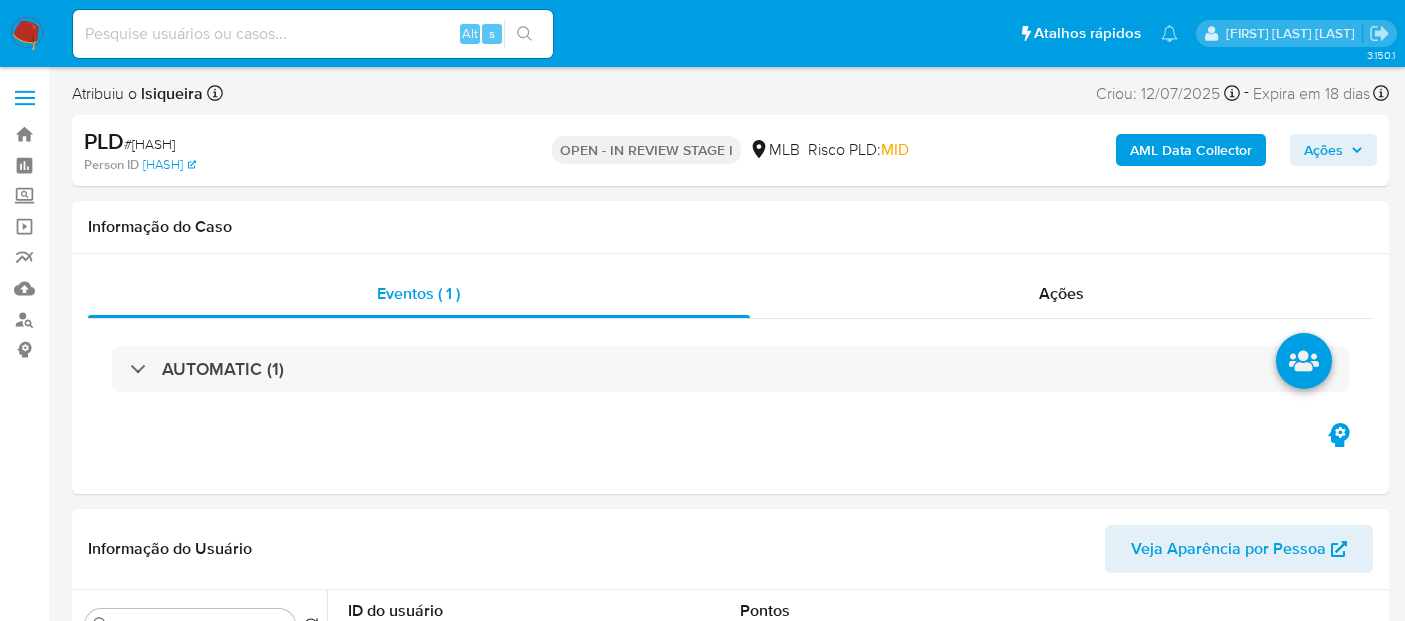 select on "10" 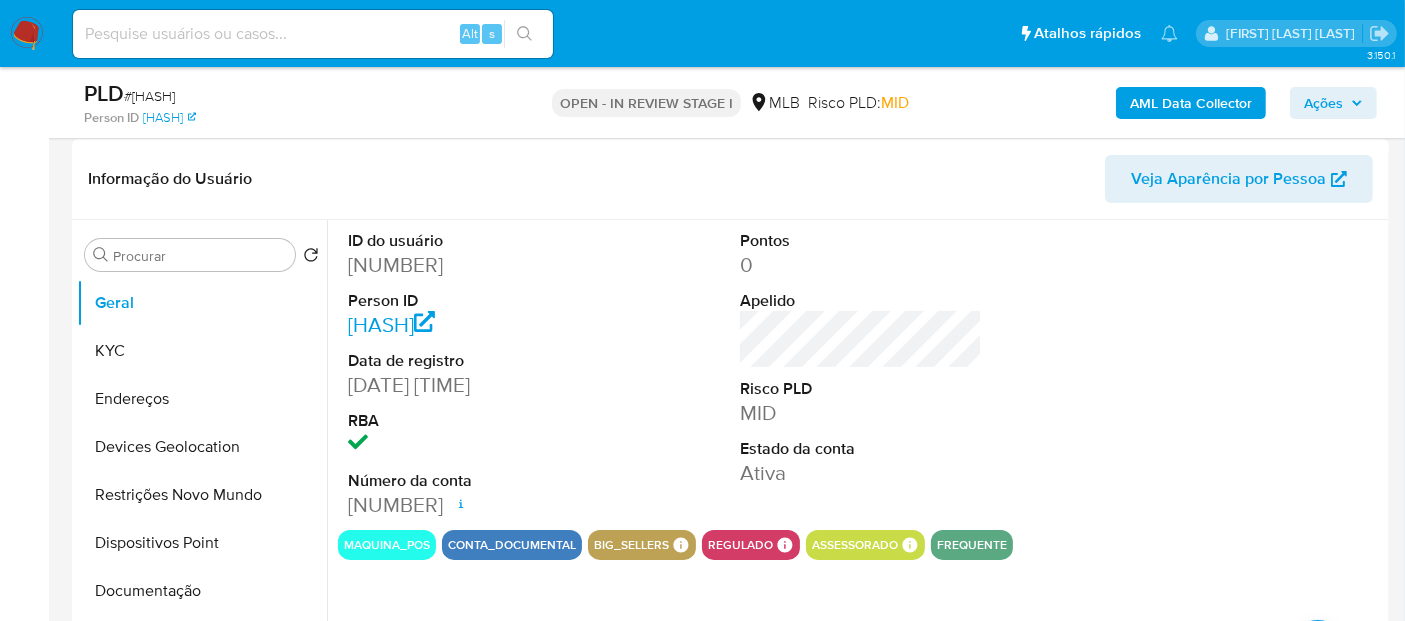 scroll, scrollTop: 333, scrollLeft: 0, axis: vertical 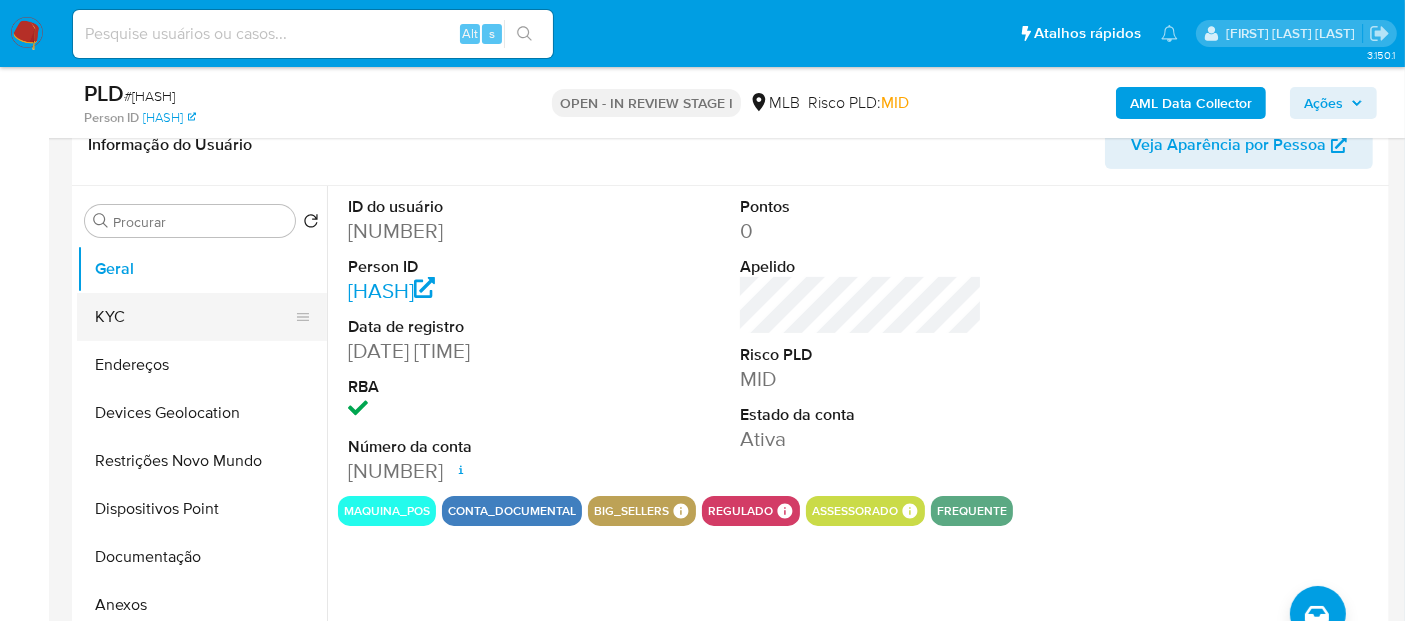 click on "KYC" at bounding box center [194, 317] 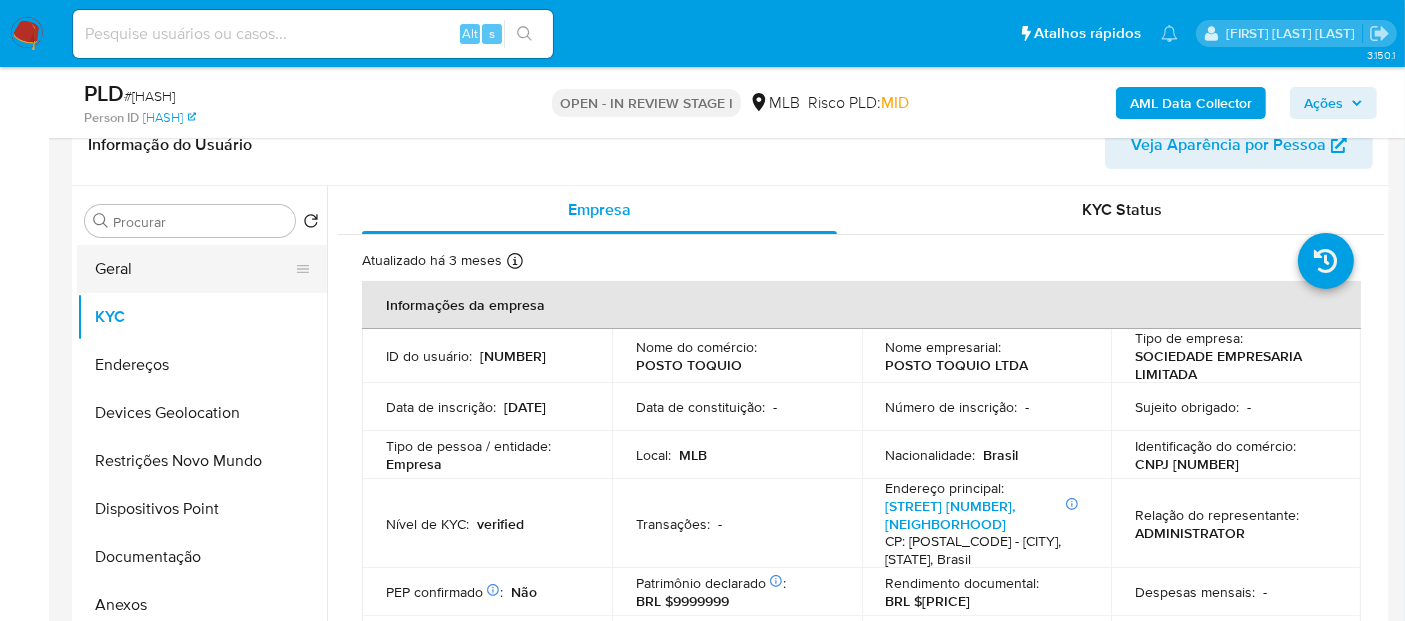 click on "Geral" at bounding box center (194, 269) 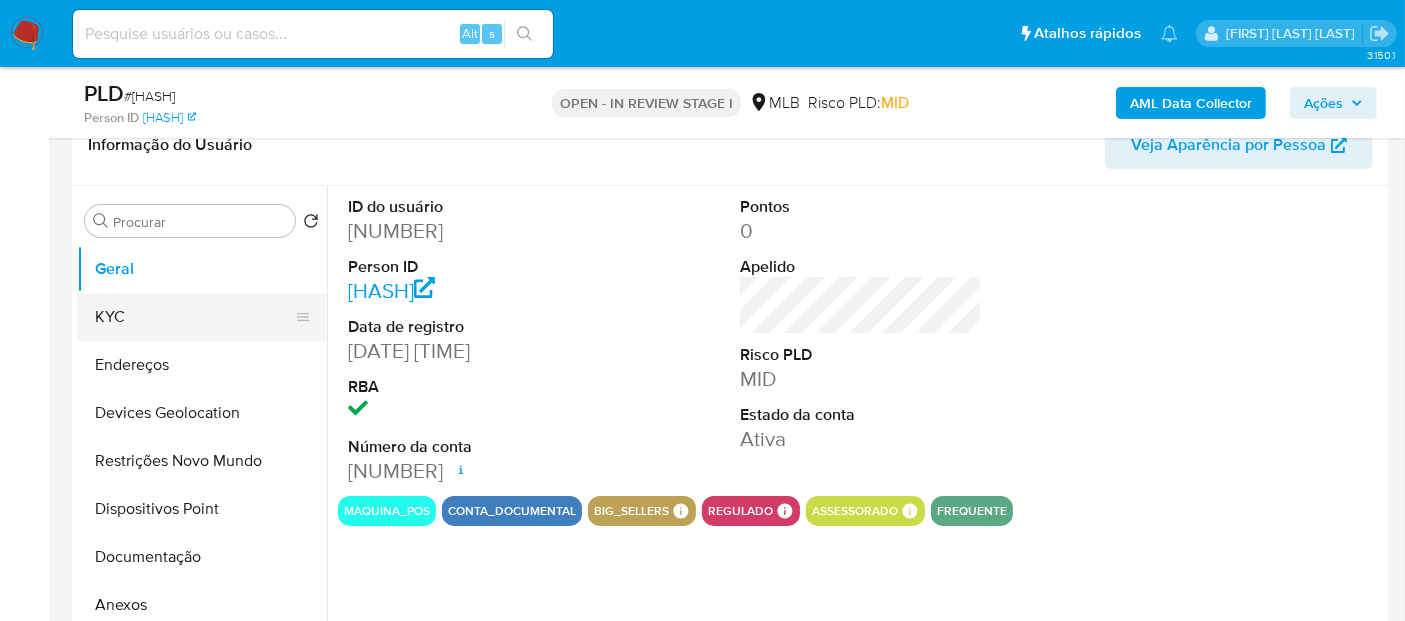 click on "KYC" at bounding box center (194, 317) 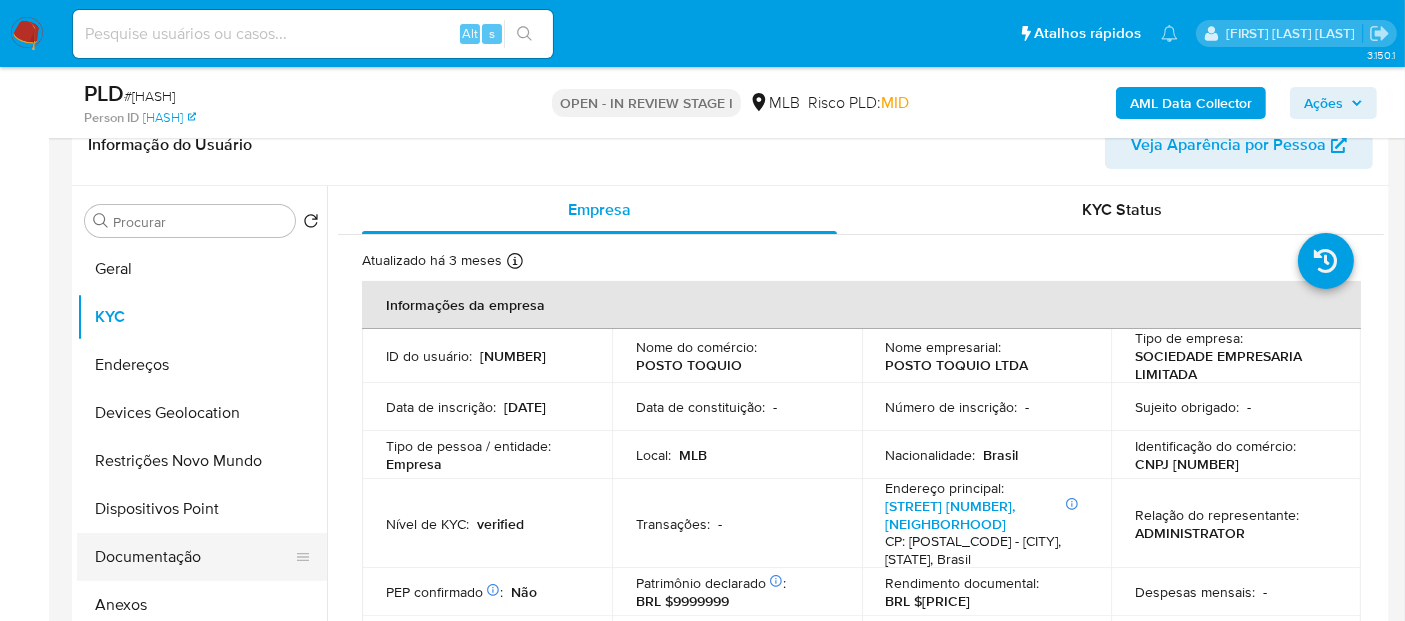 click on "Documentação" at bounding box center (194, 557) 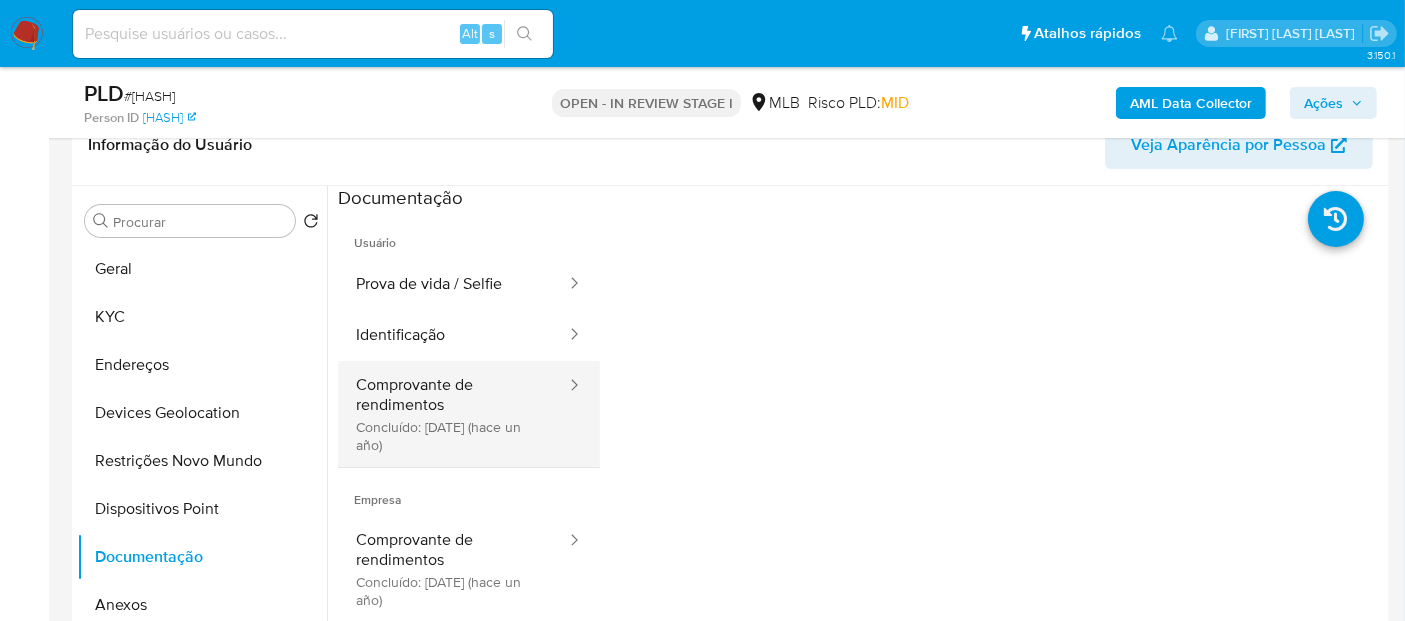 click on "Comprovante de rendimentos Concluído: 11/04/2024 (hace un año)" at bounding box center [453, 414] 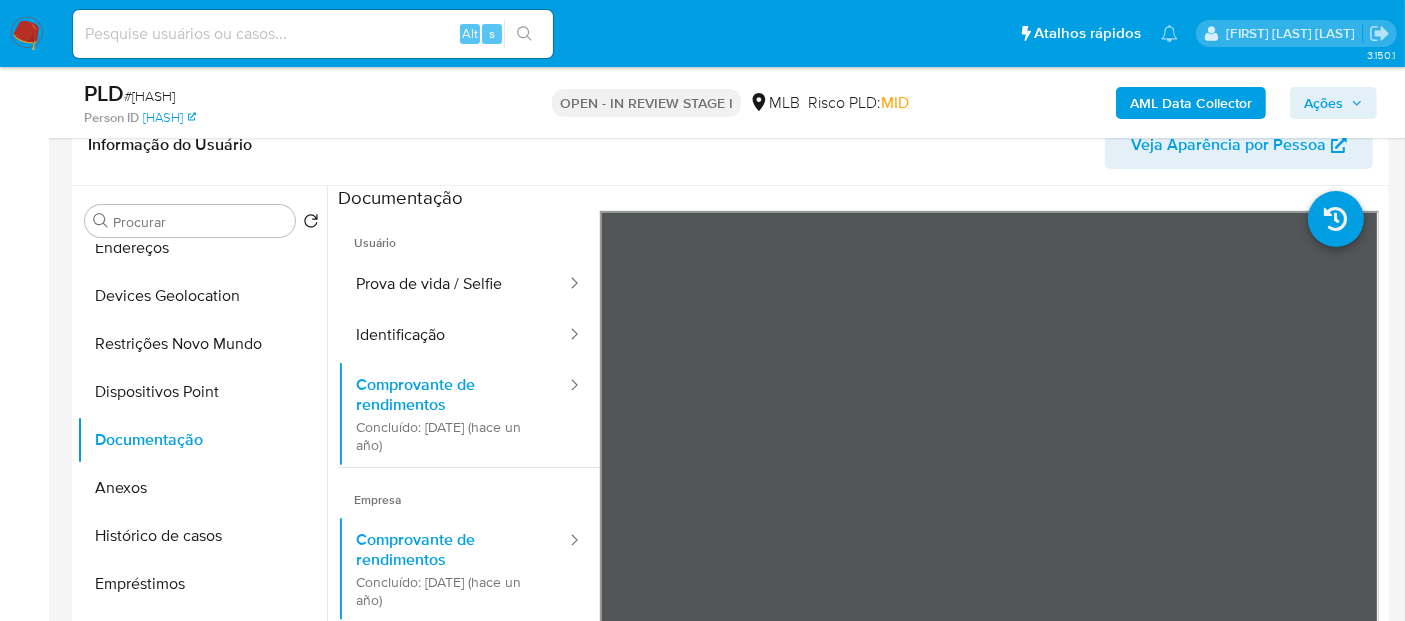 scroll, scrollTop: 333, scrollLeft: 0, axis: vertical 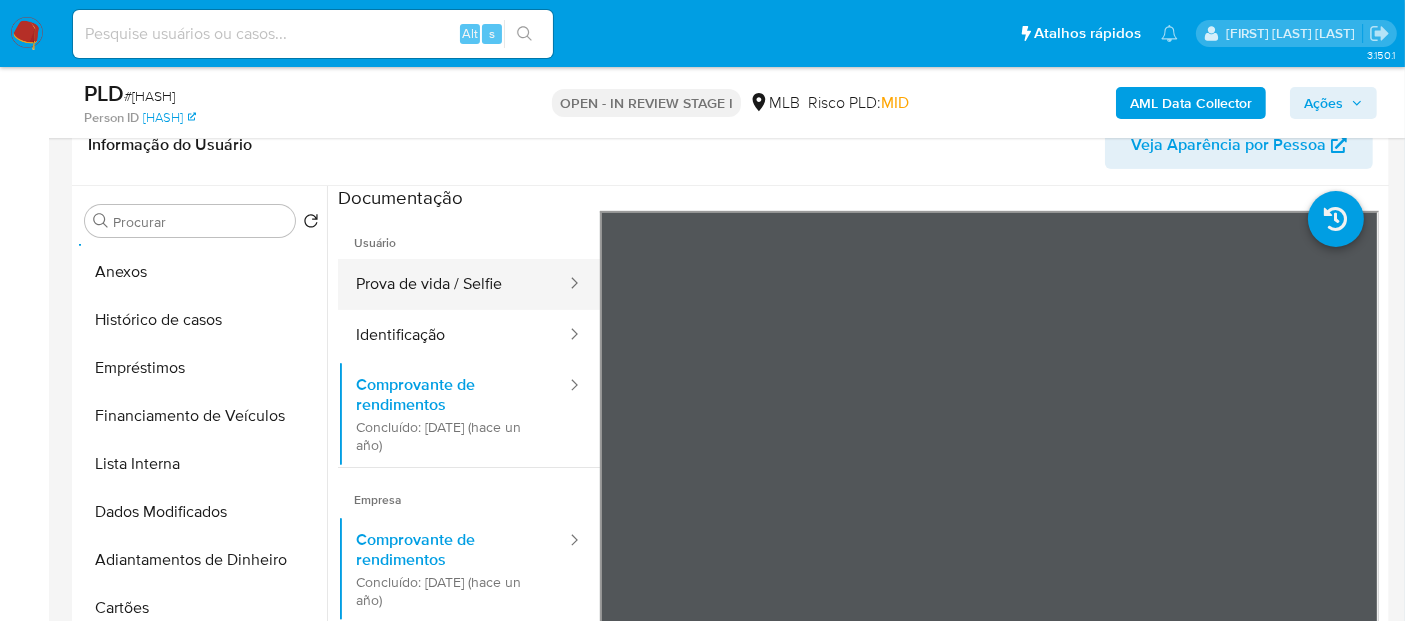 click on "Prova de vida / Selfie" at bounding box center [453, 284] 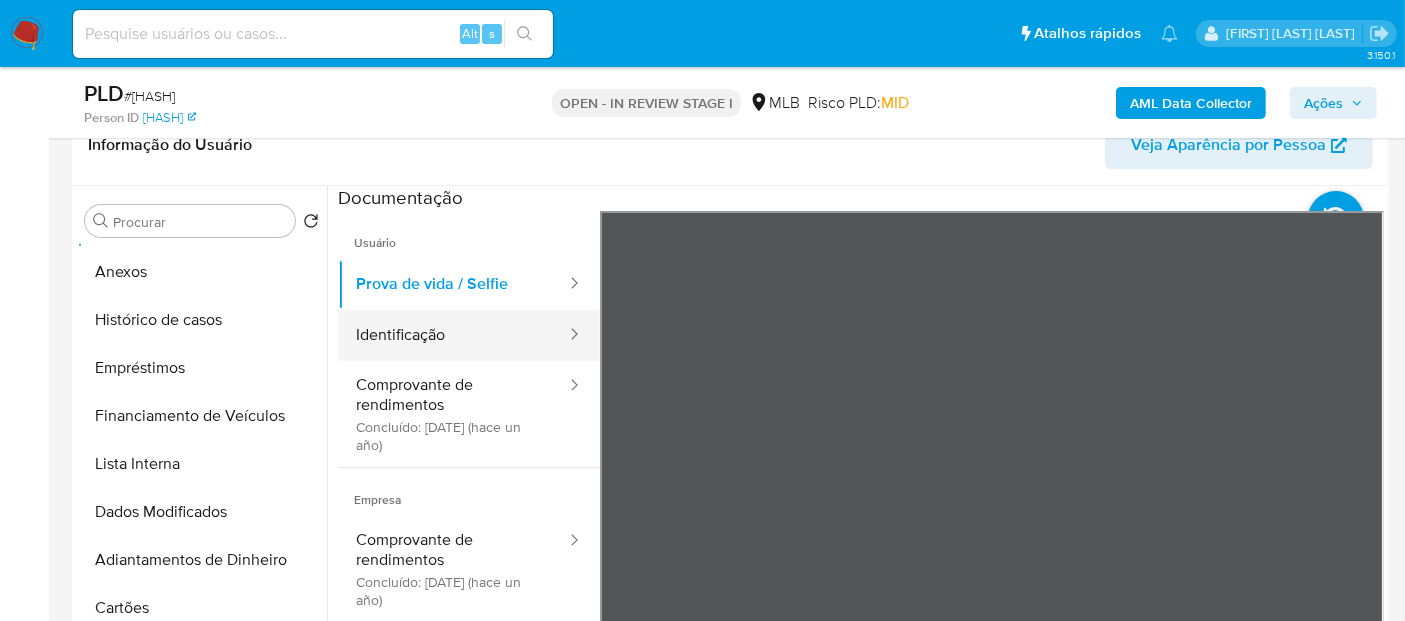 click on "Identificação" at bounding box center (453, 335) 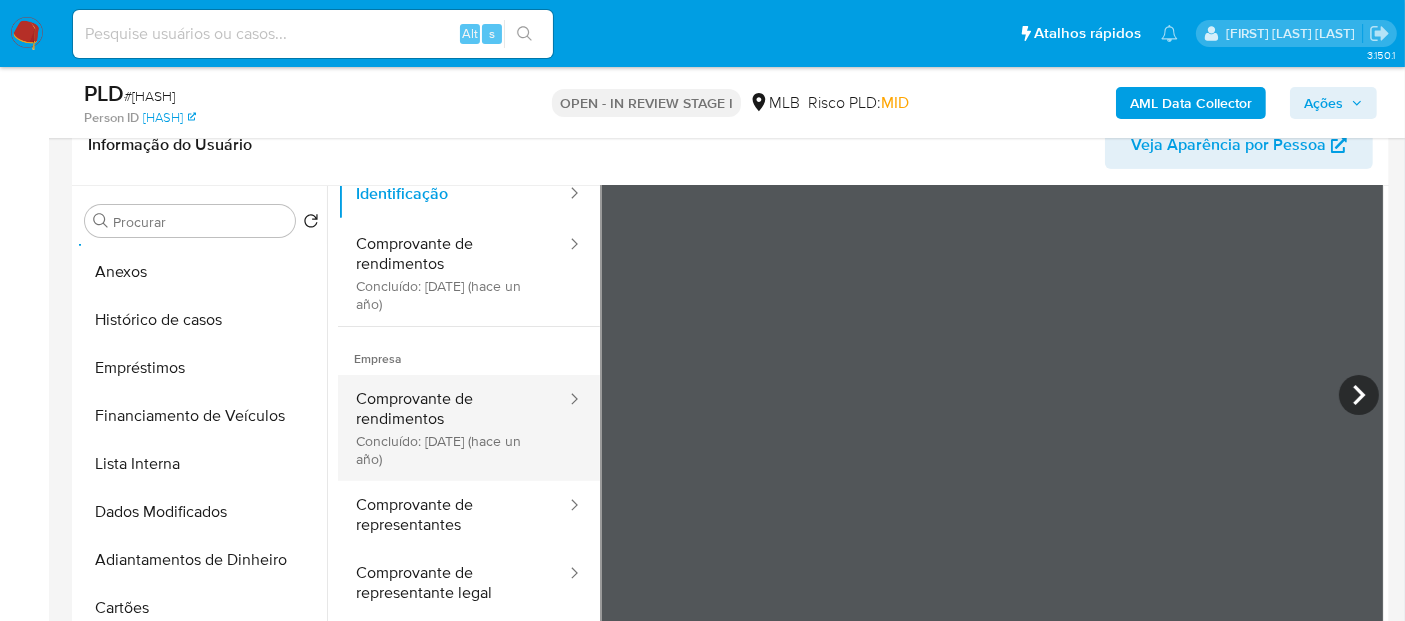 scroll, scrollTop: 168, scrollLeft: 0, axis: vertical 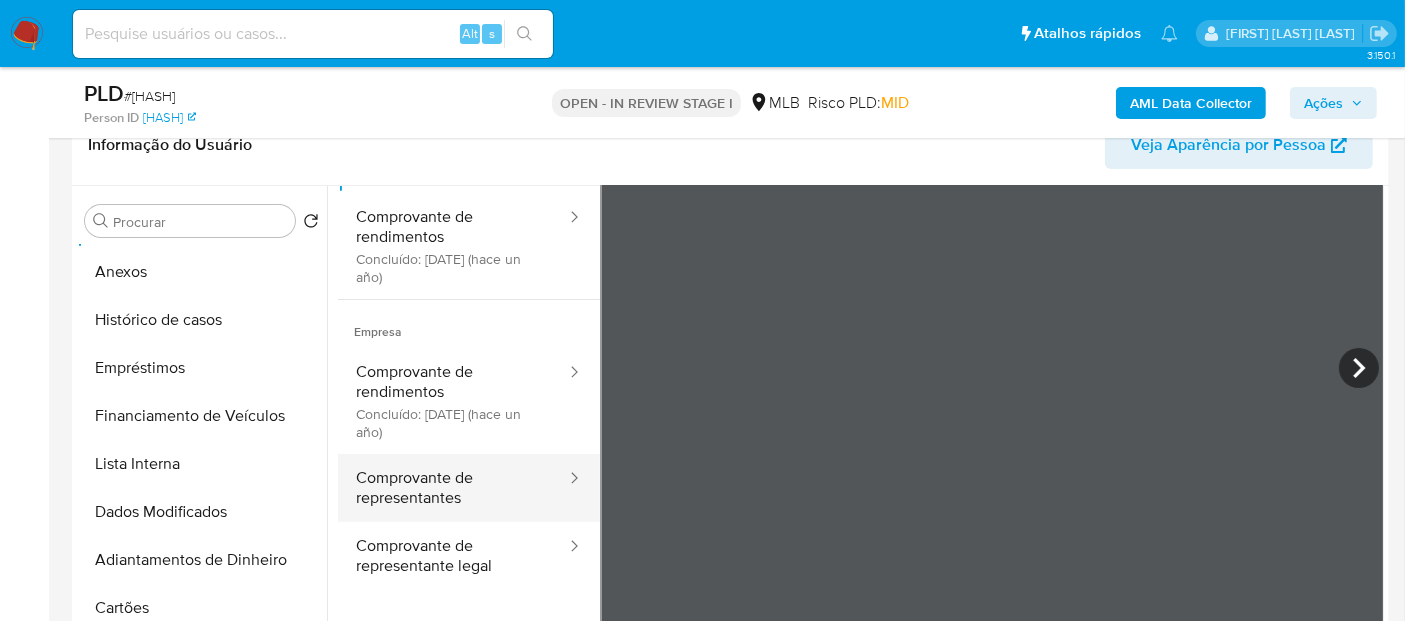 click on "Comprovante de representantes" at bounding box center [453, 488] 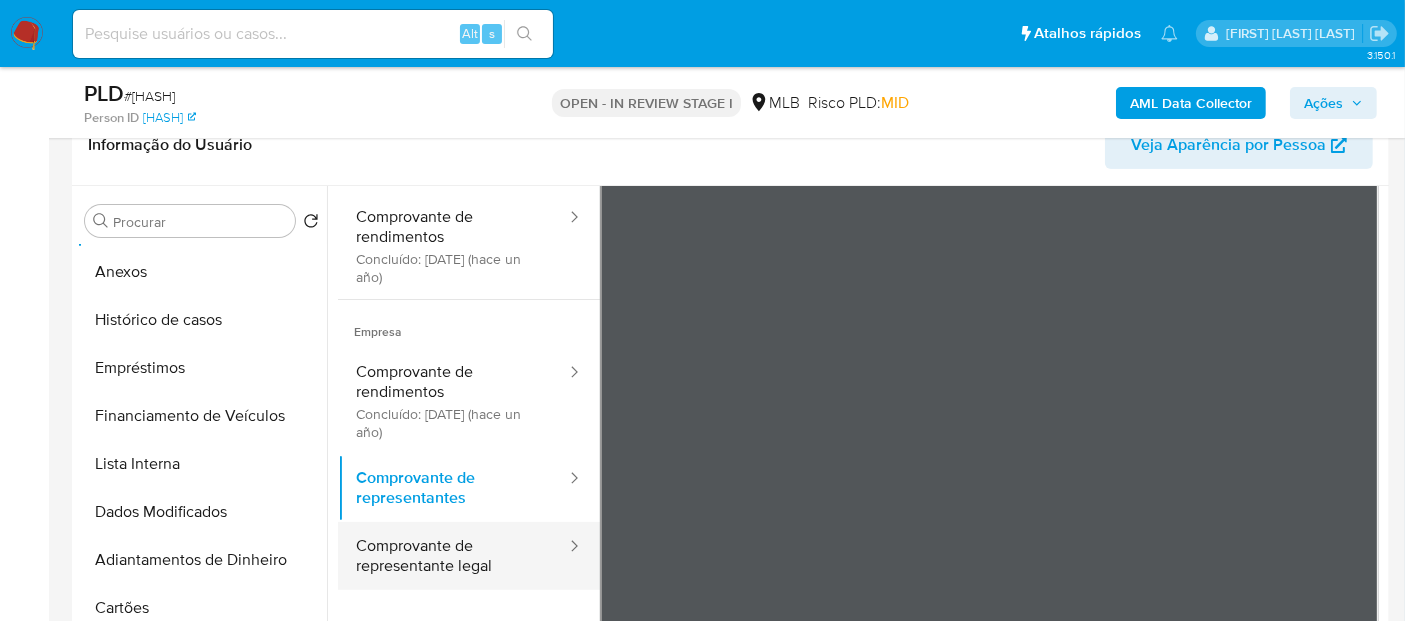 click on "Comprovante de representante legal" at bounding box center [453, 556] 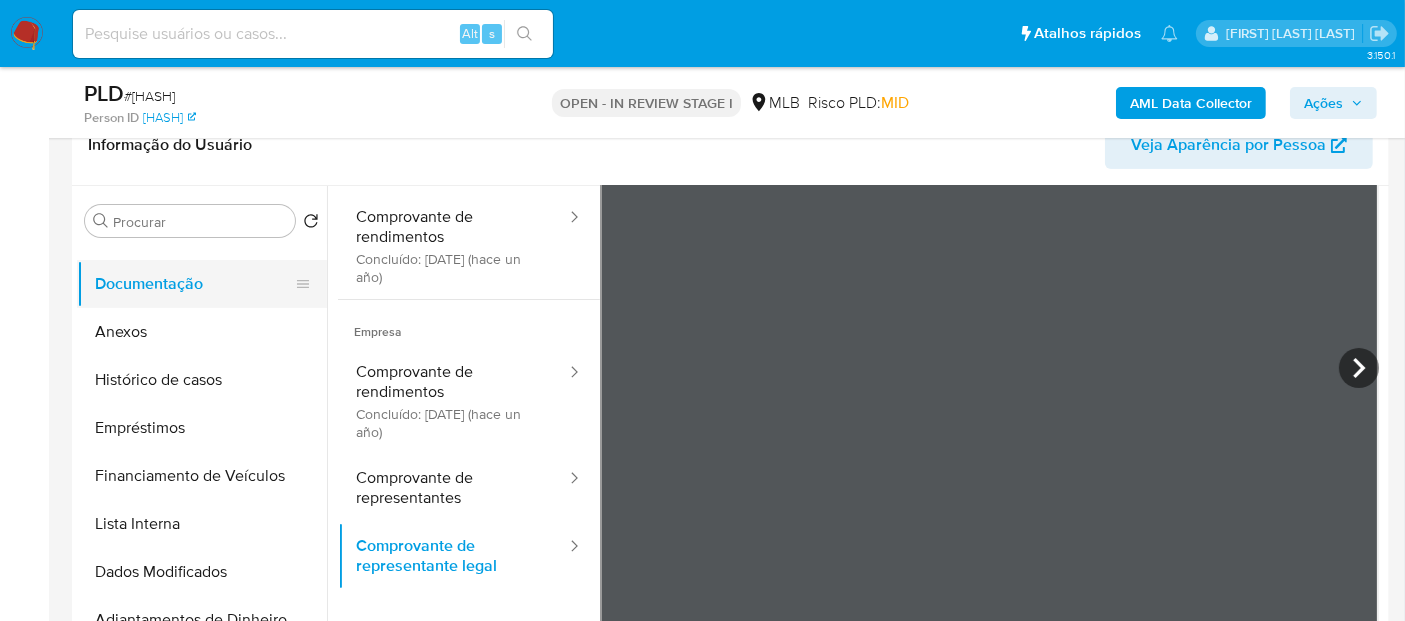 scroll, scrollTop: 222, scrollLeft: 0, axis: vertical 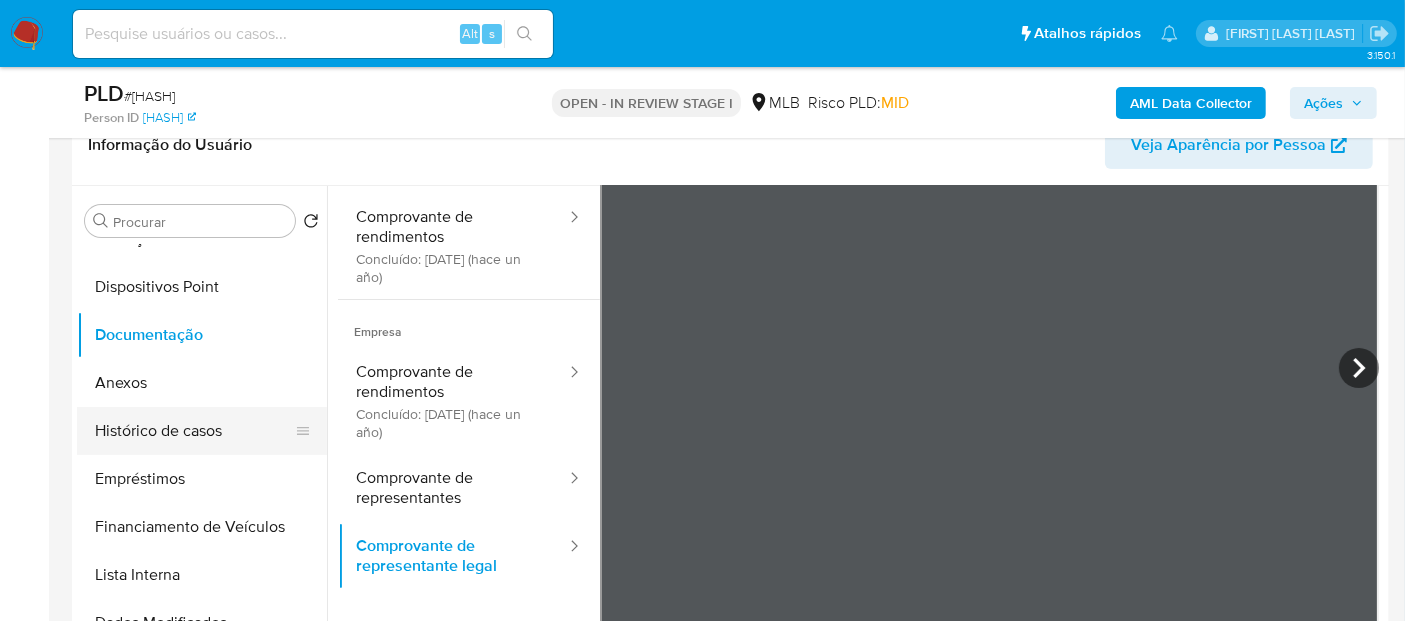 click on "Histórico de casos" at bounding box center [194, 431] 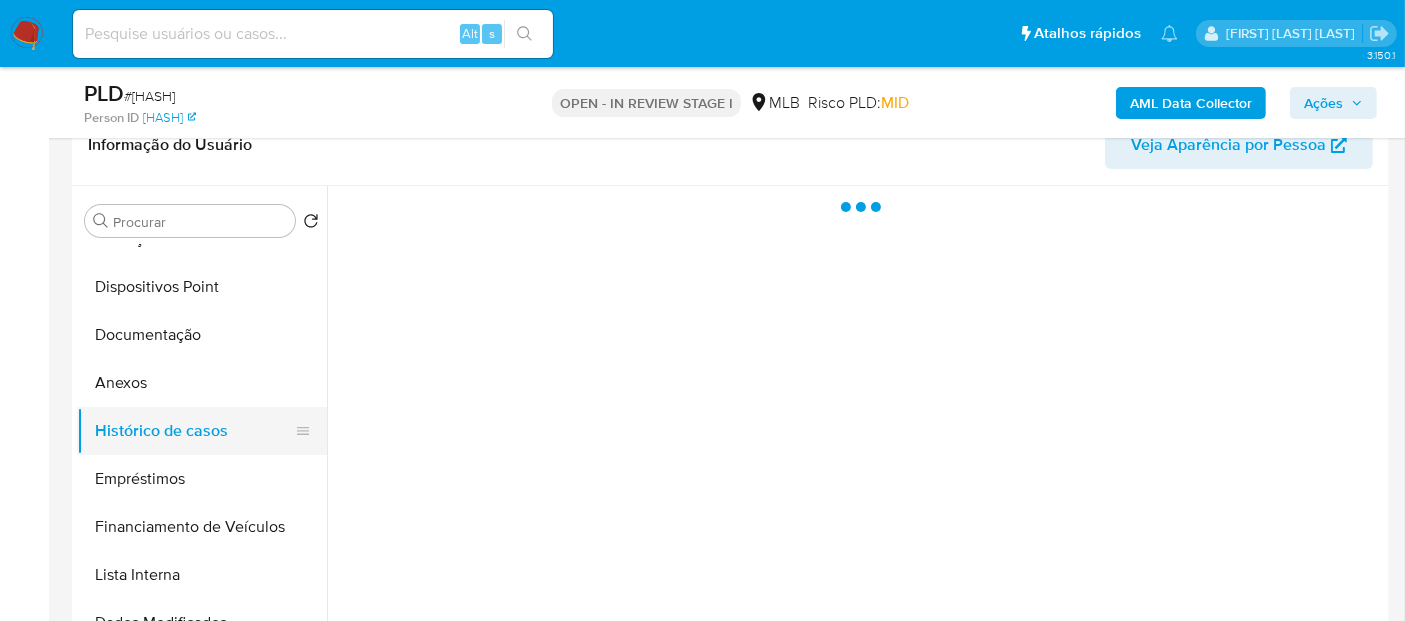 scroll, scrollTop: 0, scrollLeft: 0, axis: both 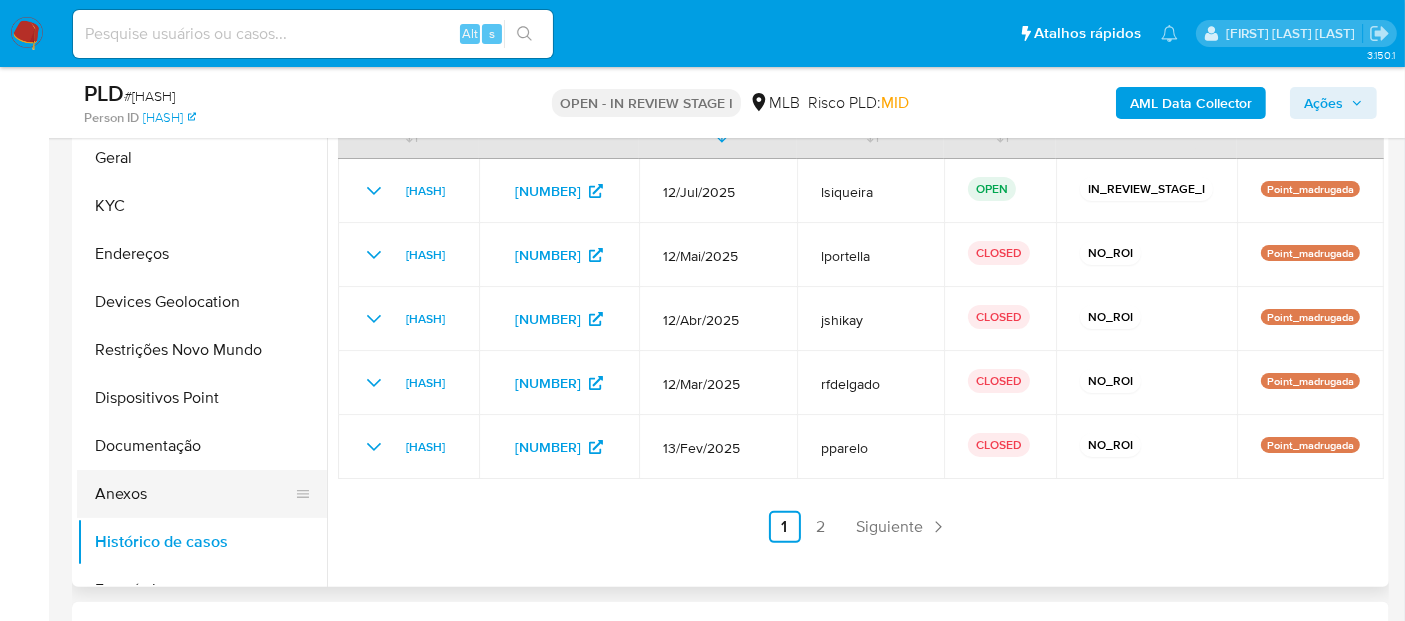 click on "Anexos" at bounding box center (194, 494) 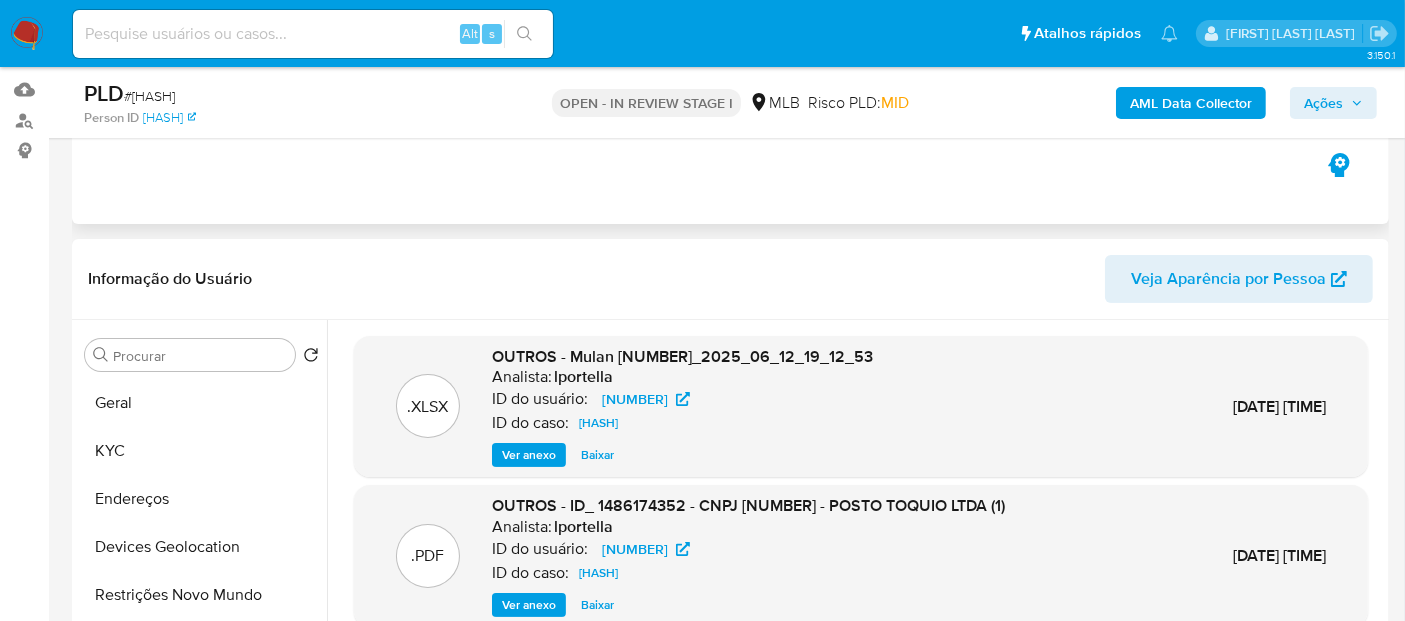 scroll, scrollTop: 111, scrollLeft: 0, axis: vertical 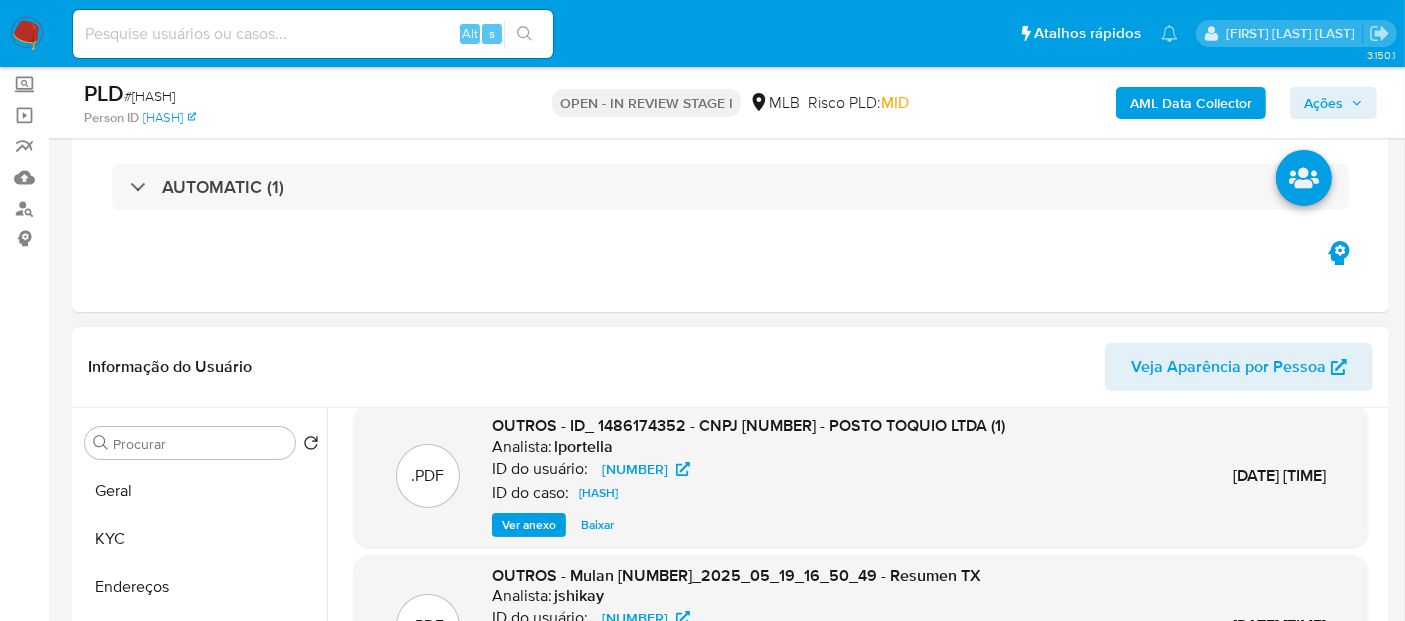 click on "Ver anexo" at bounding box center (529, 525) 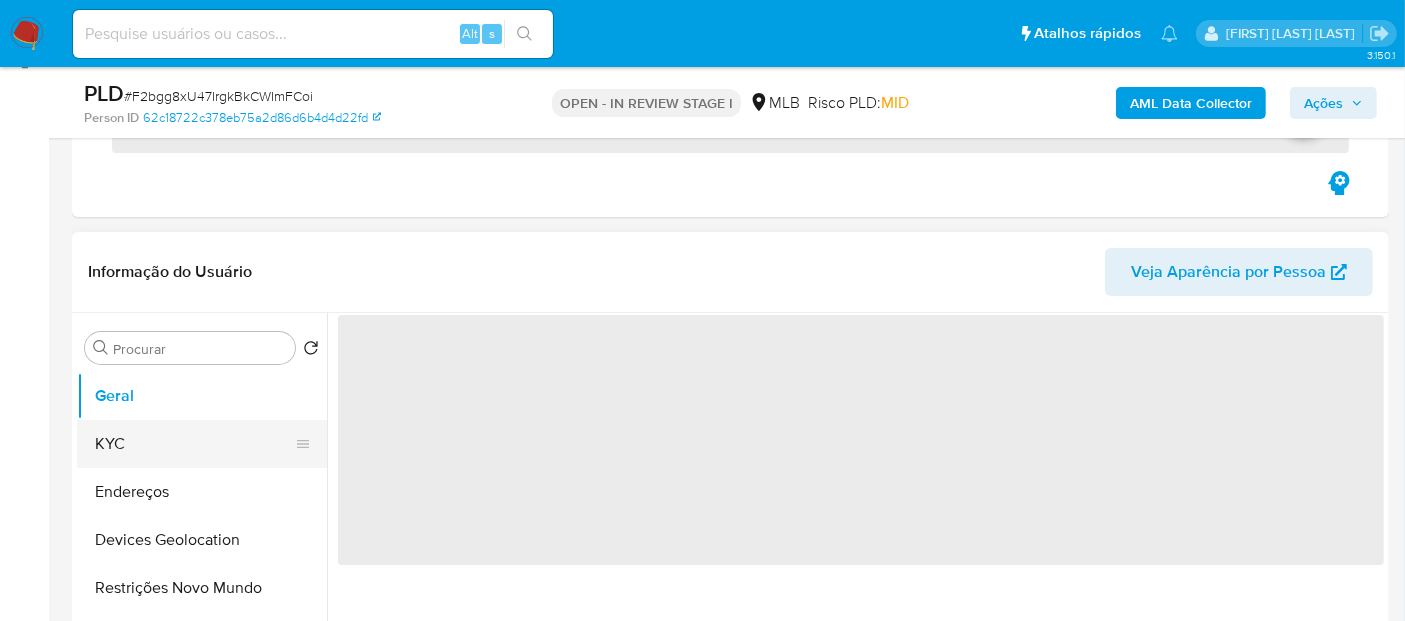 scroll, scrollTop: 333, scrollLeft: 0, axis: vertical 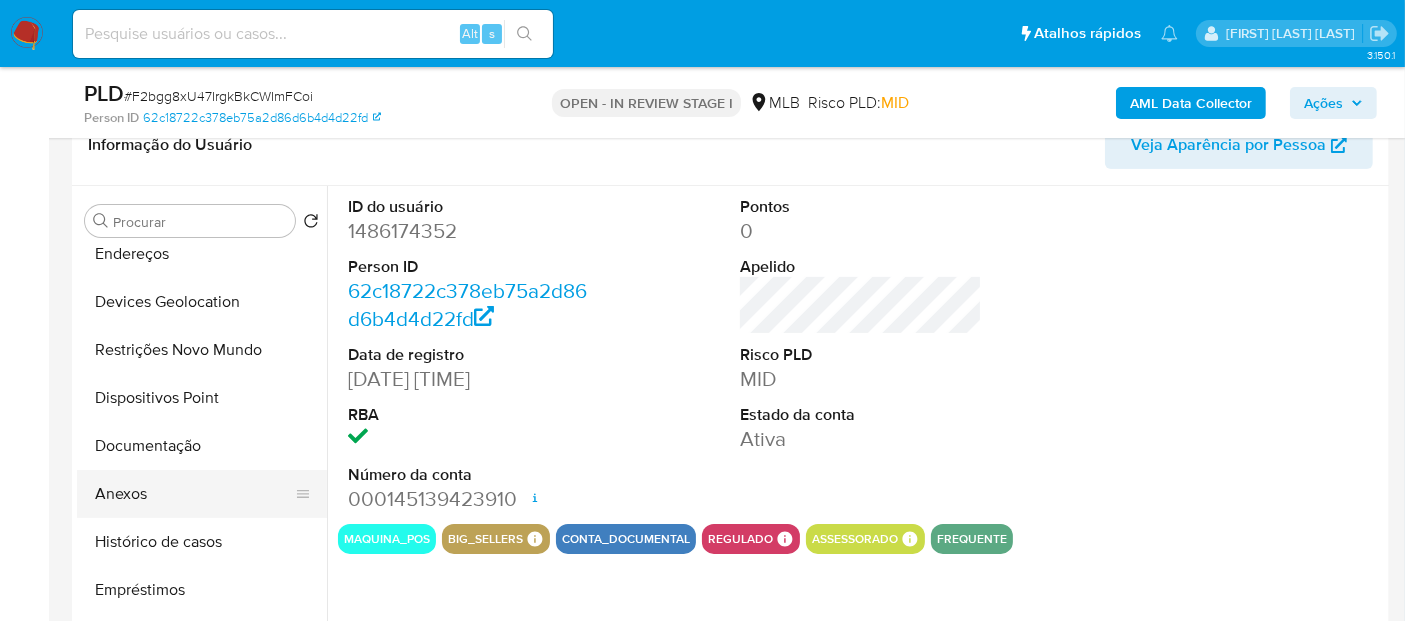click on "Anexos" at bounding box center [194, 494] 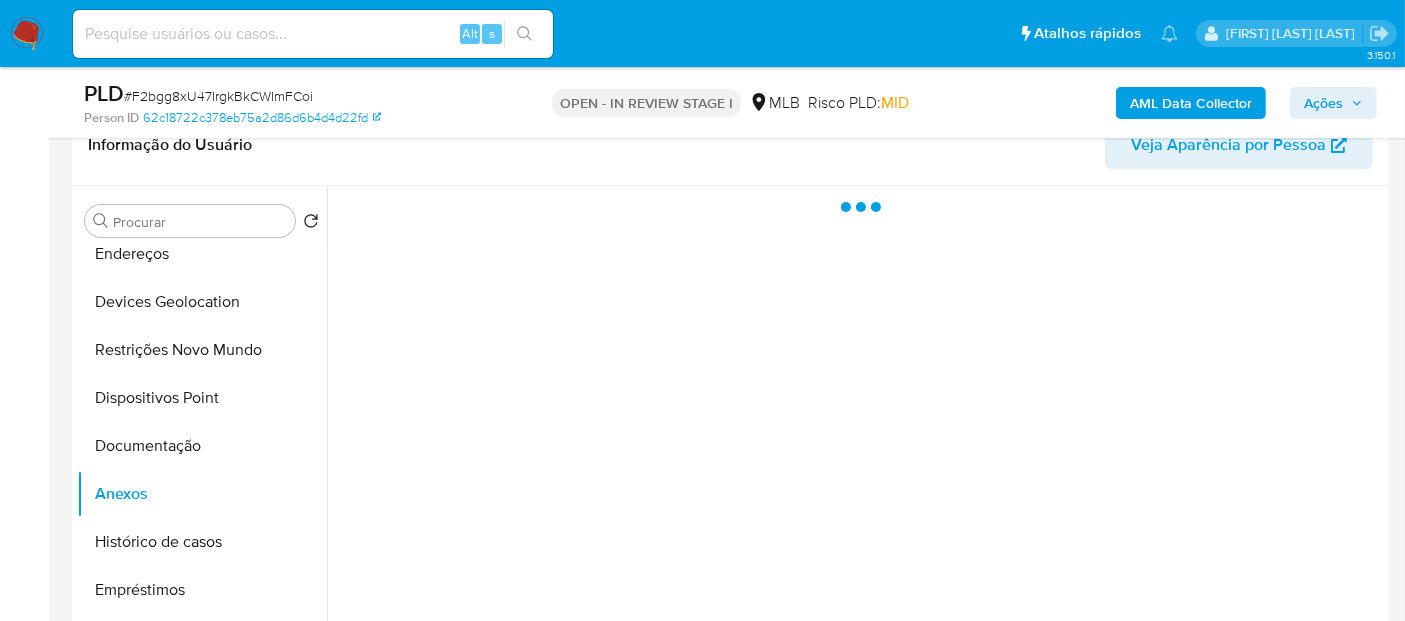 select on "10" 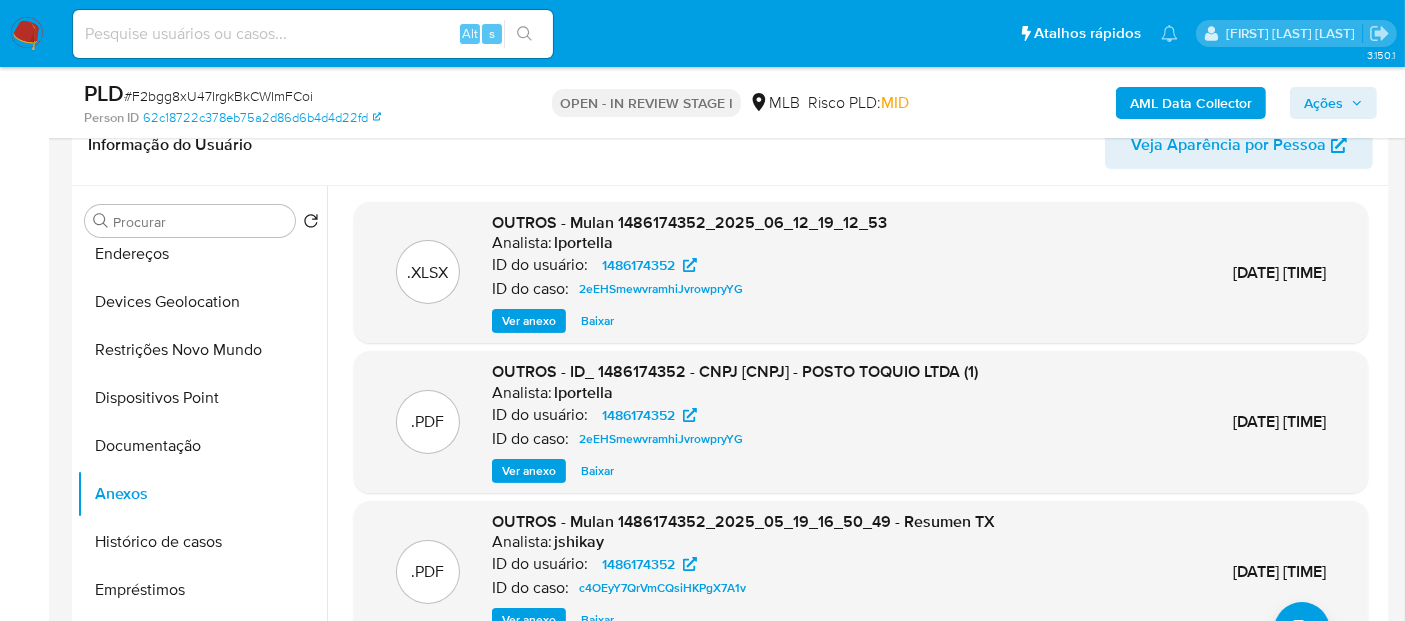 type 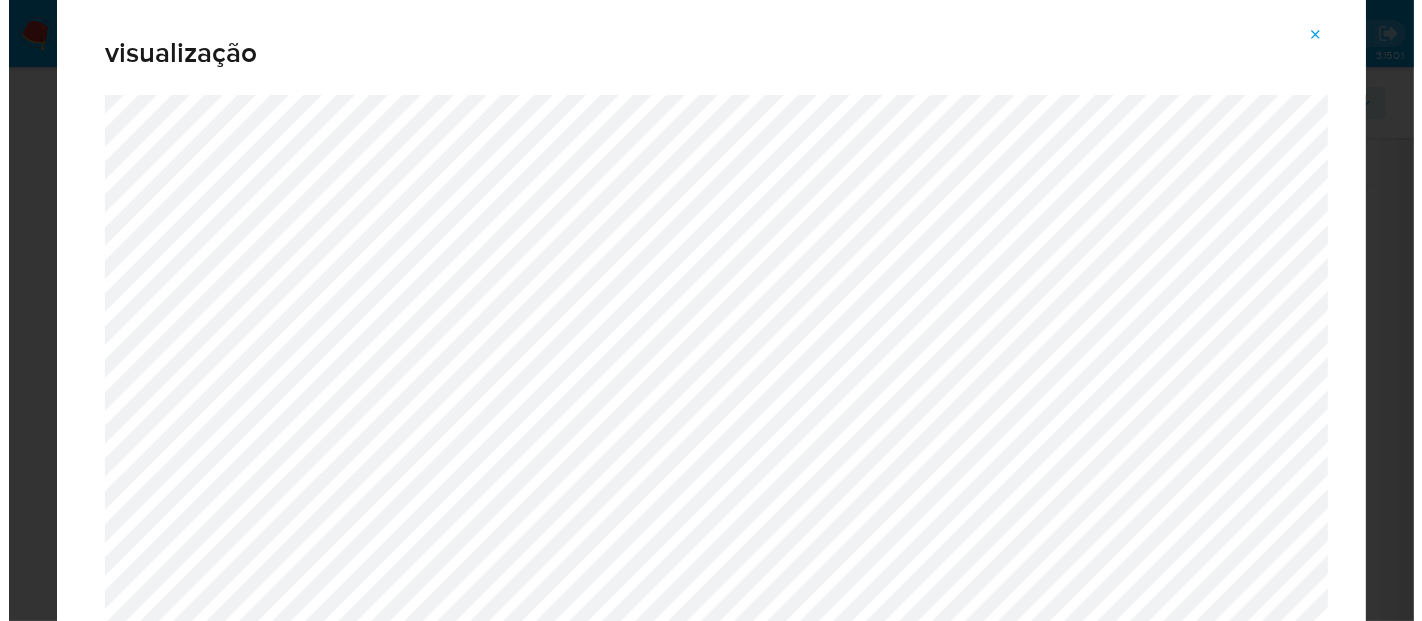 scroll, scrollTop: 168, scrollLeft: 0, axis: vertical 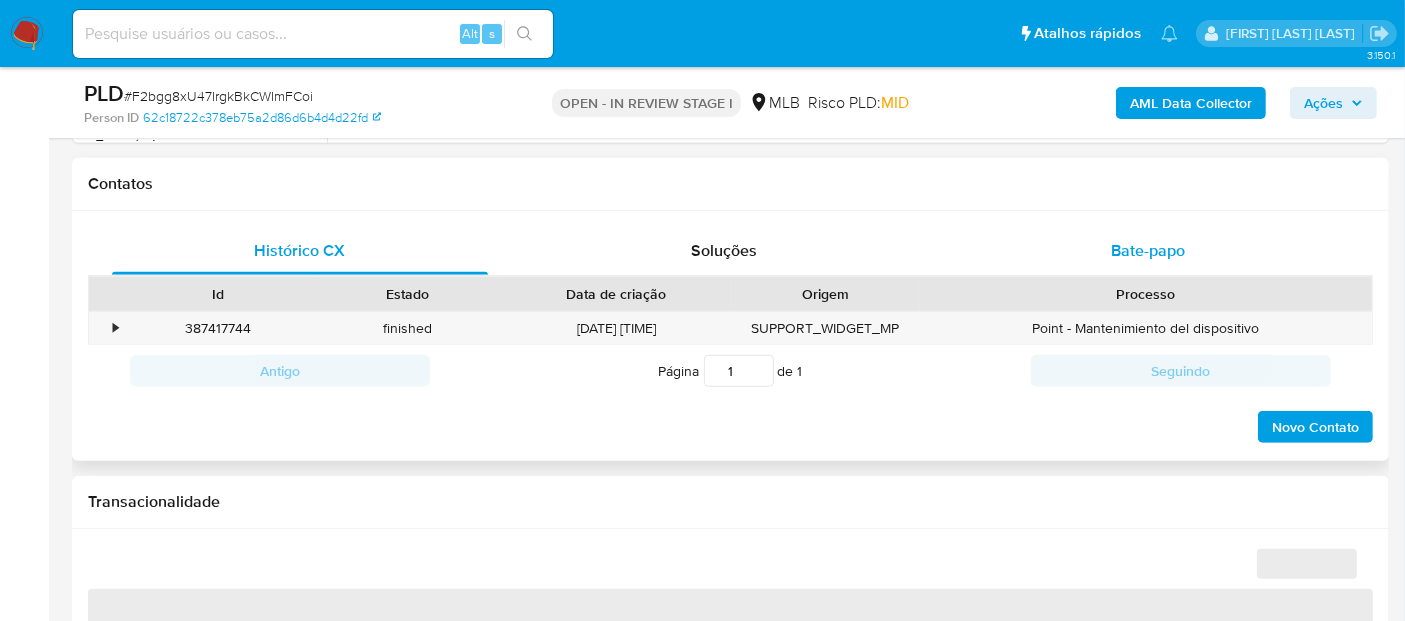select on "10" 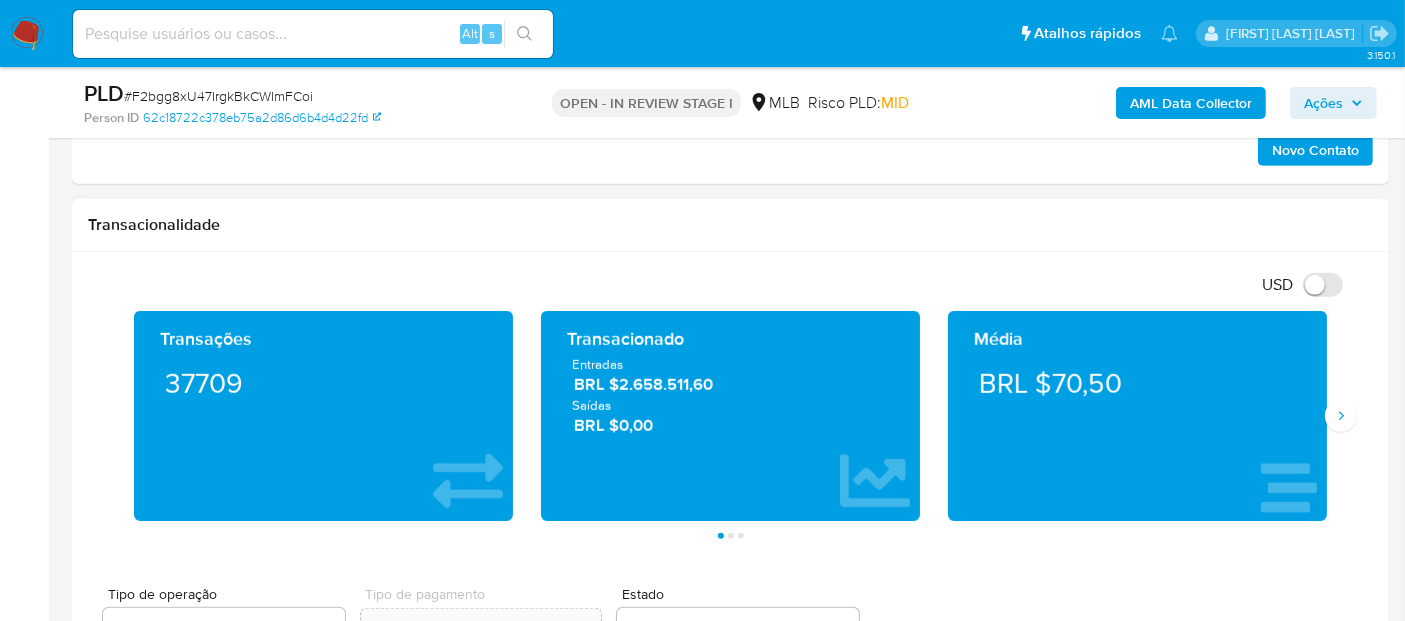 scroll, scrollTop: 1111, scrollLeft: 0, axis: vertical 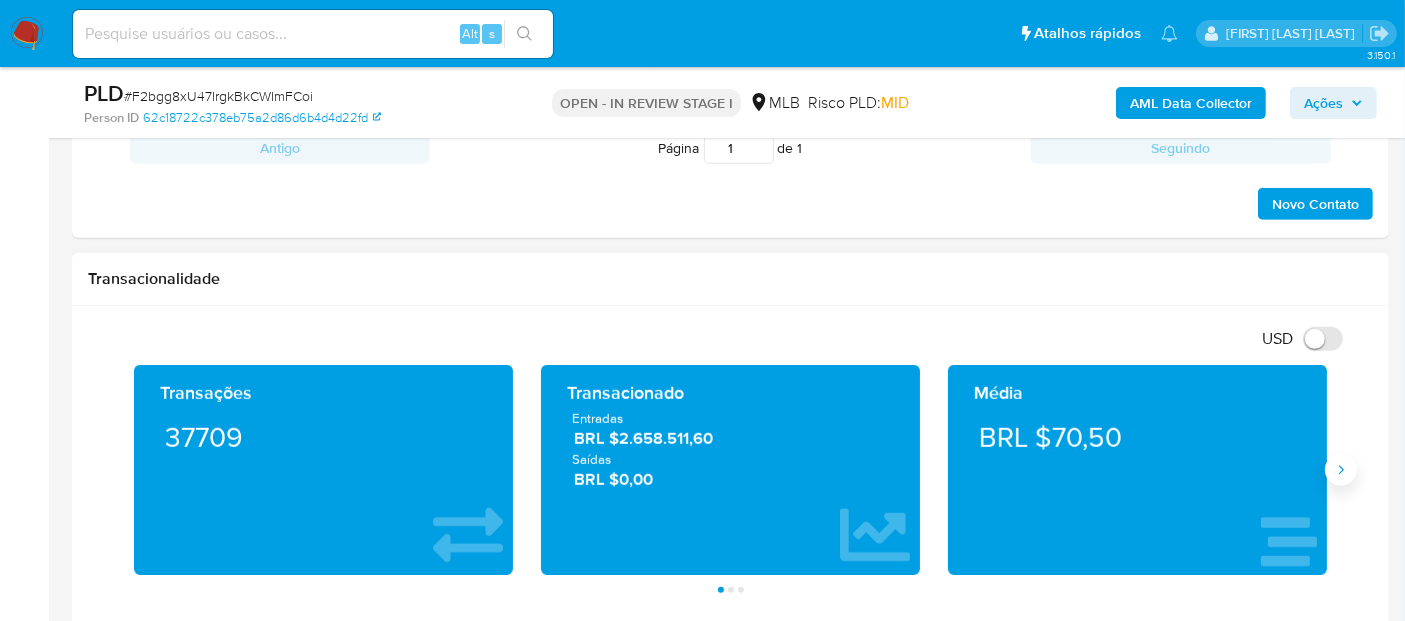 click 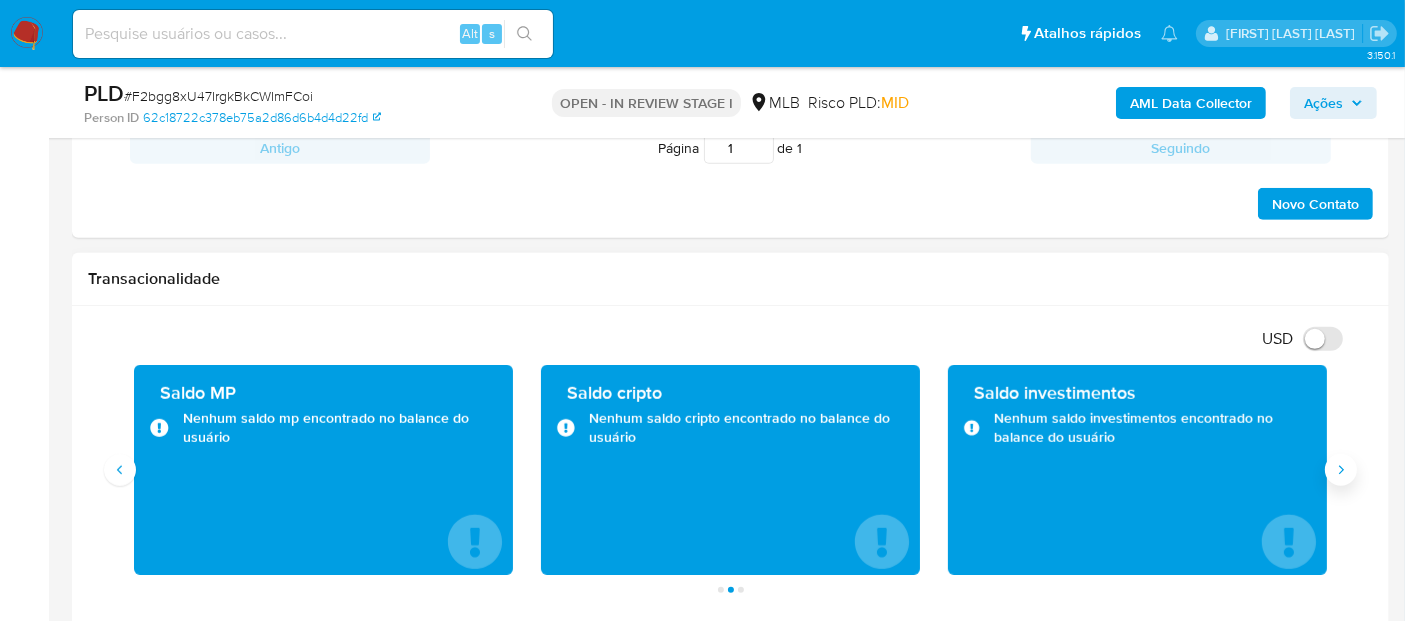 click 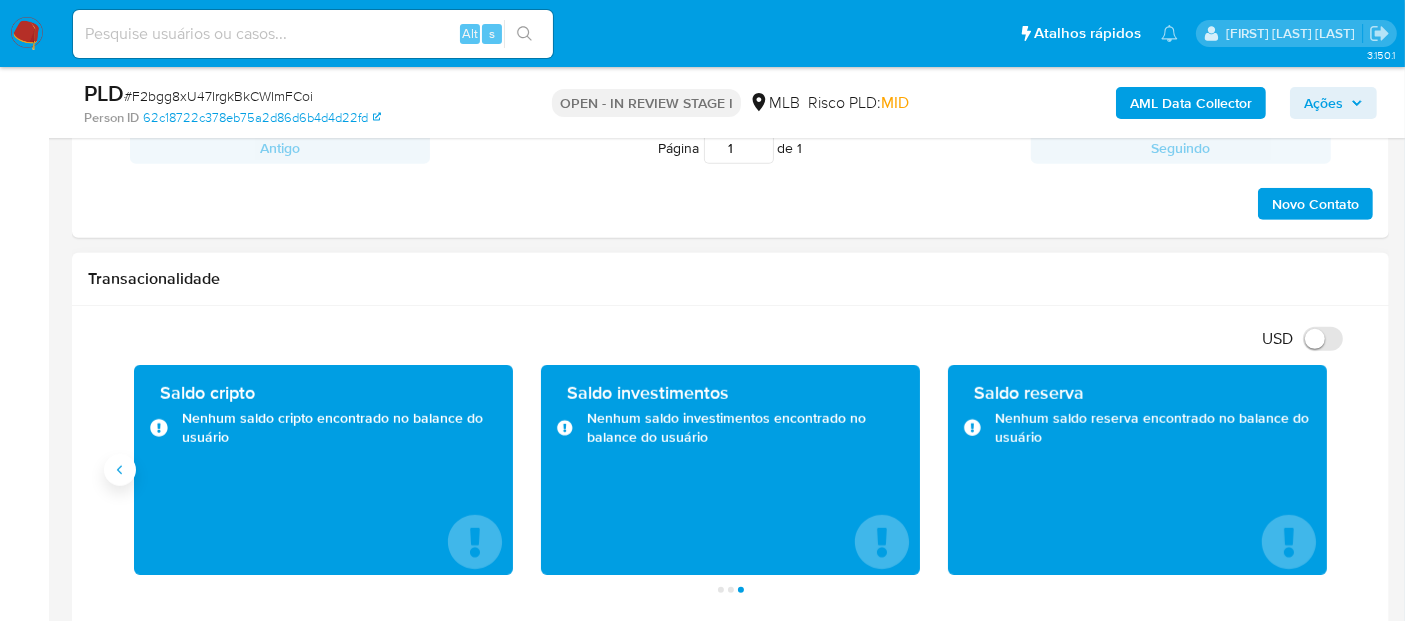 click 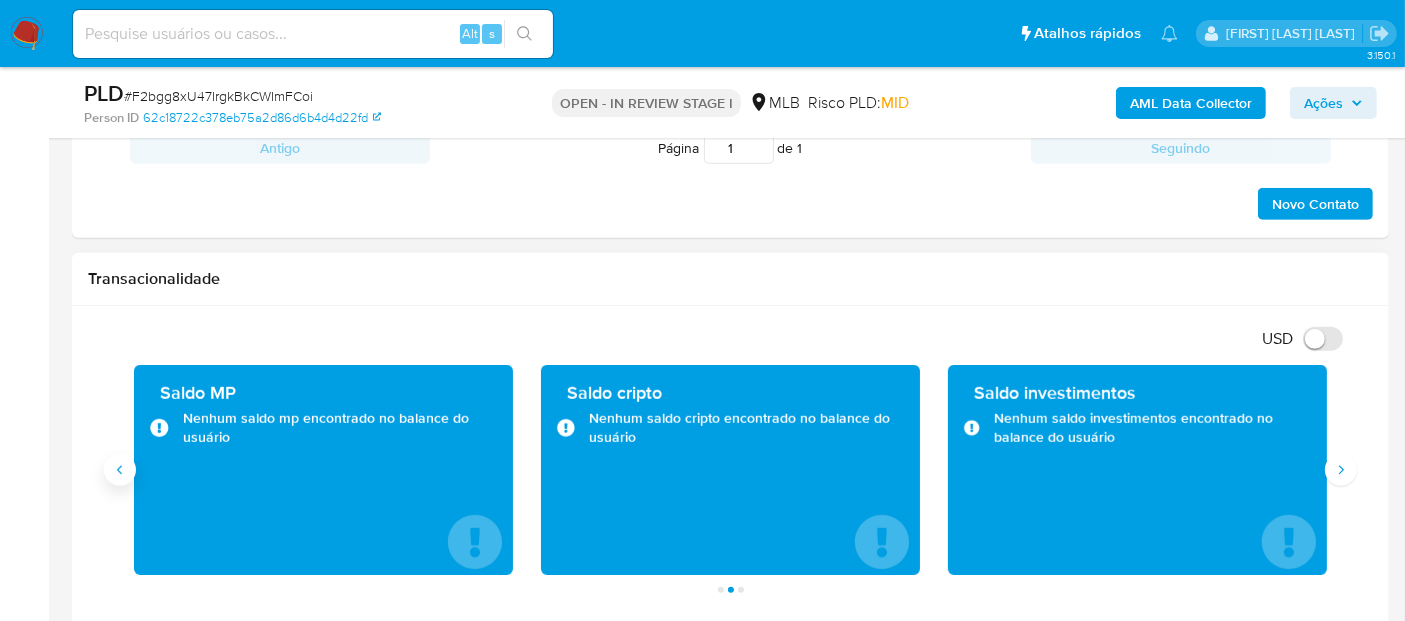 click 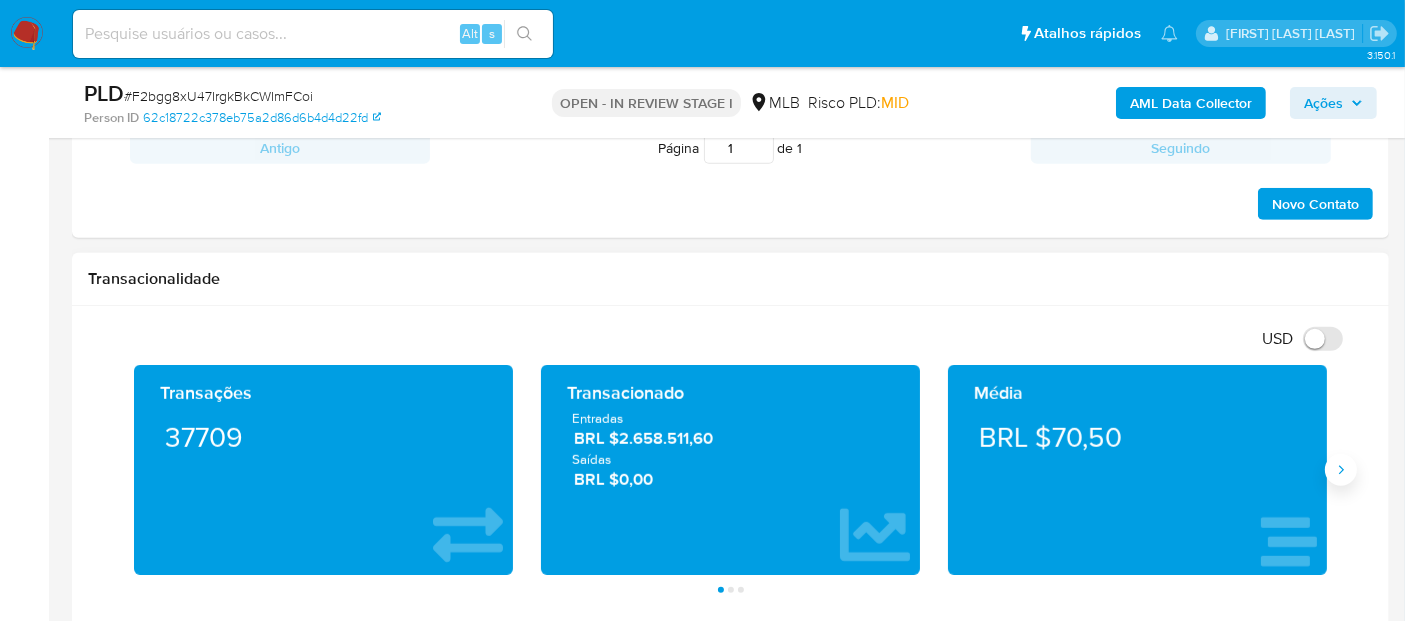 click 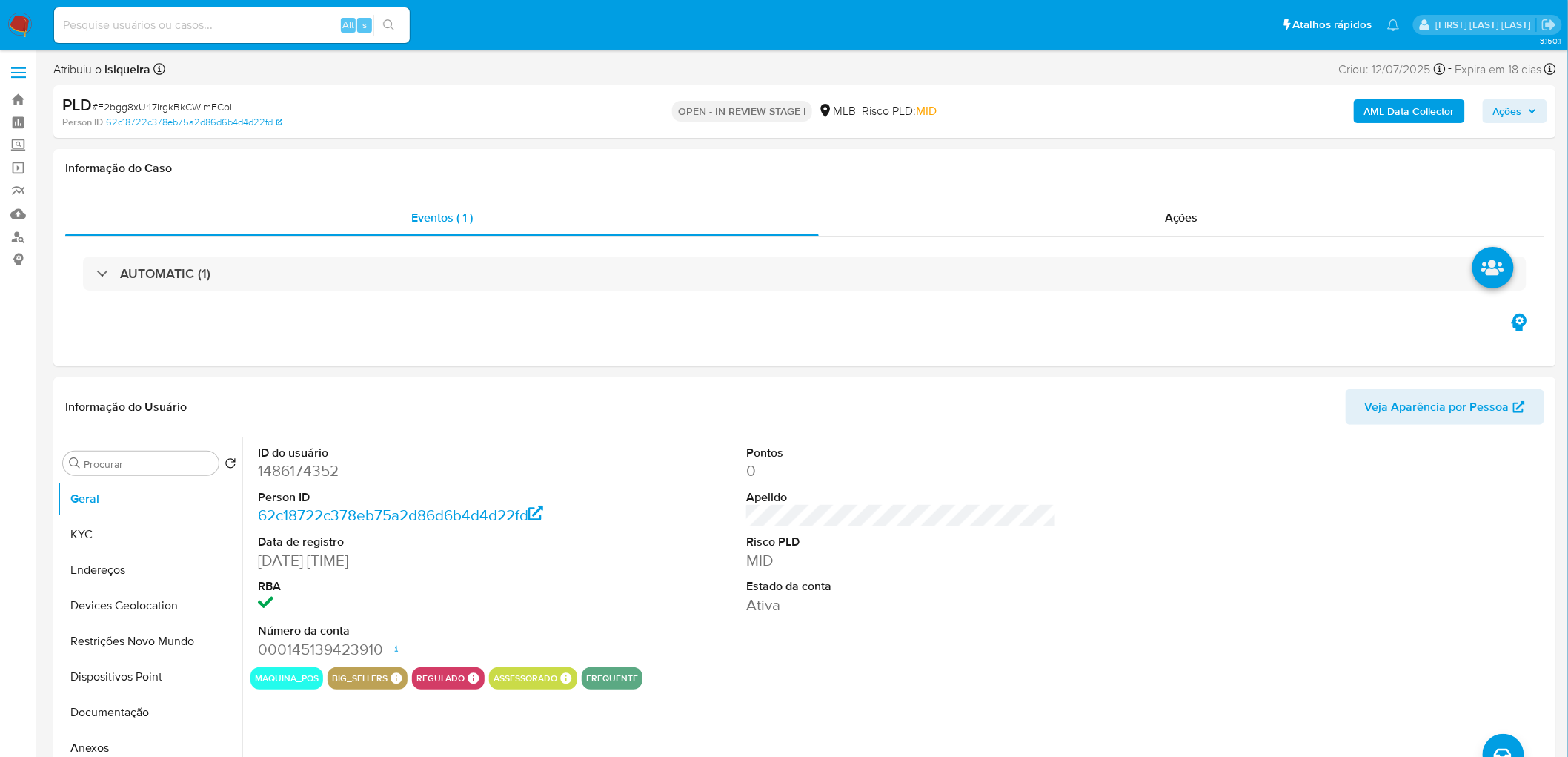 scroll, scrollTop: 59, scrollLeft: 0, axis: vertical 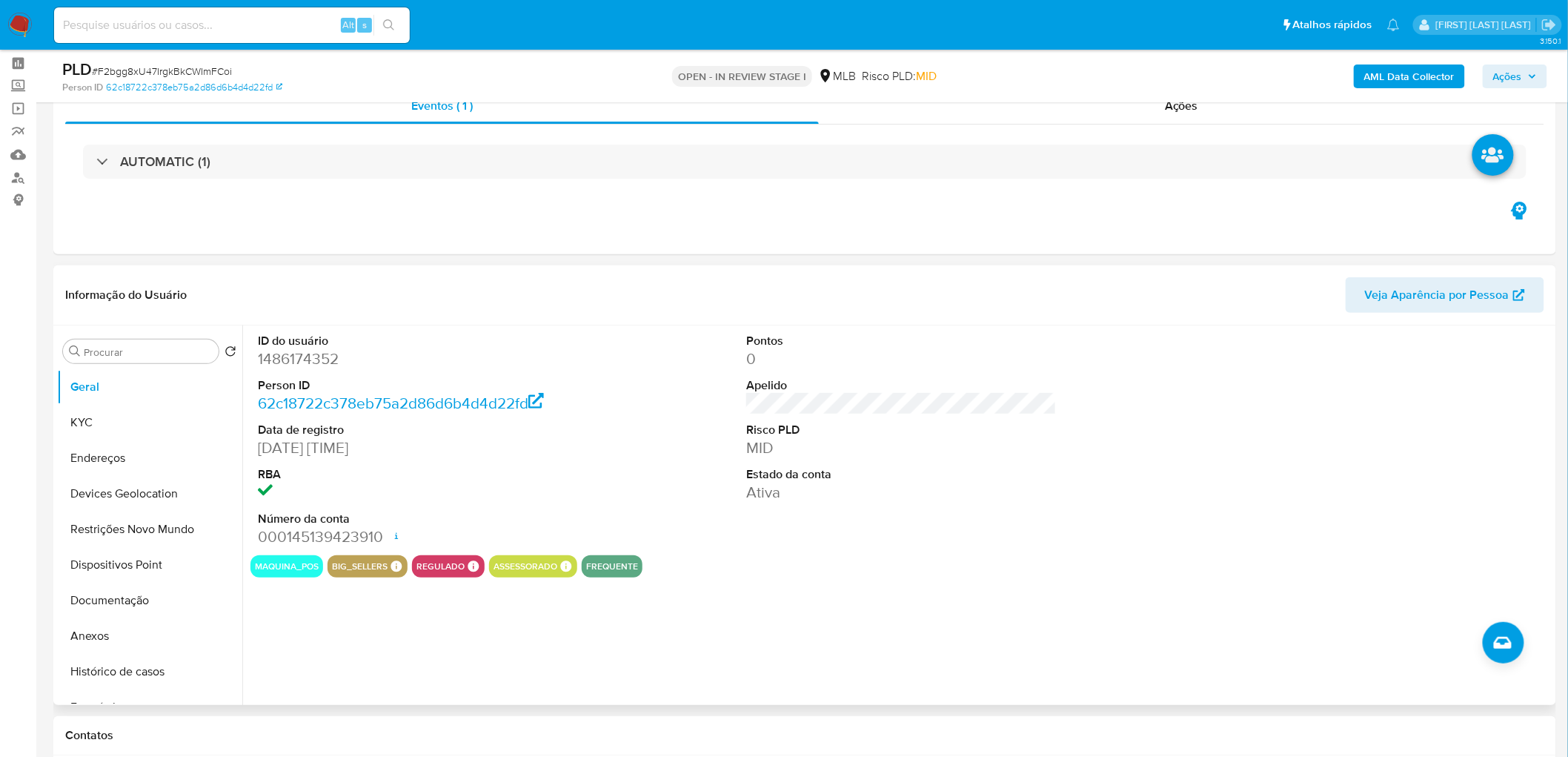 type 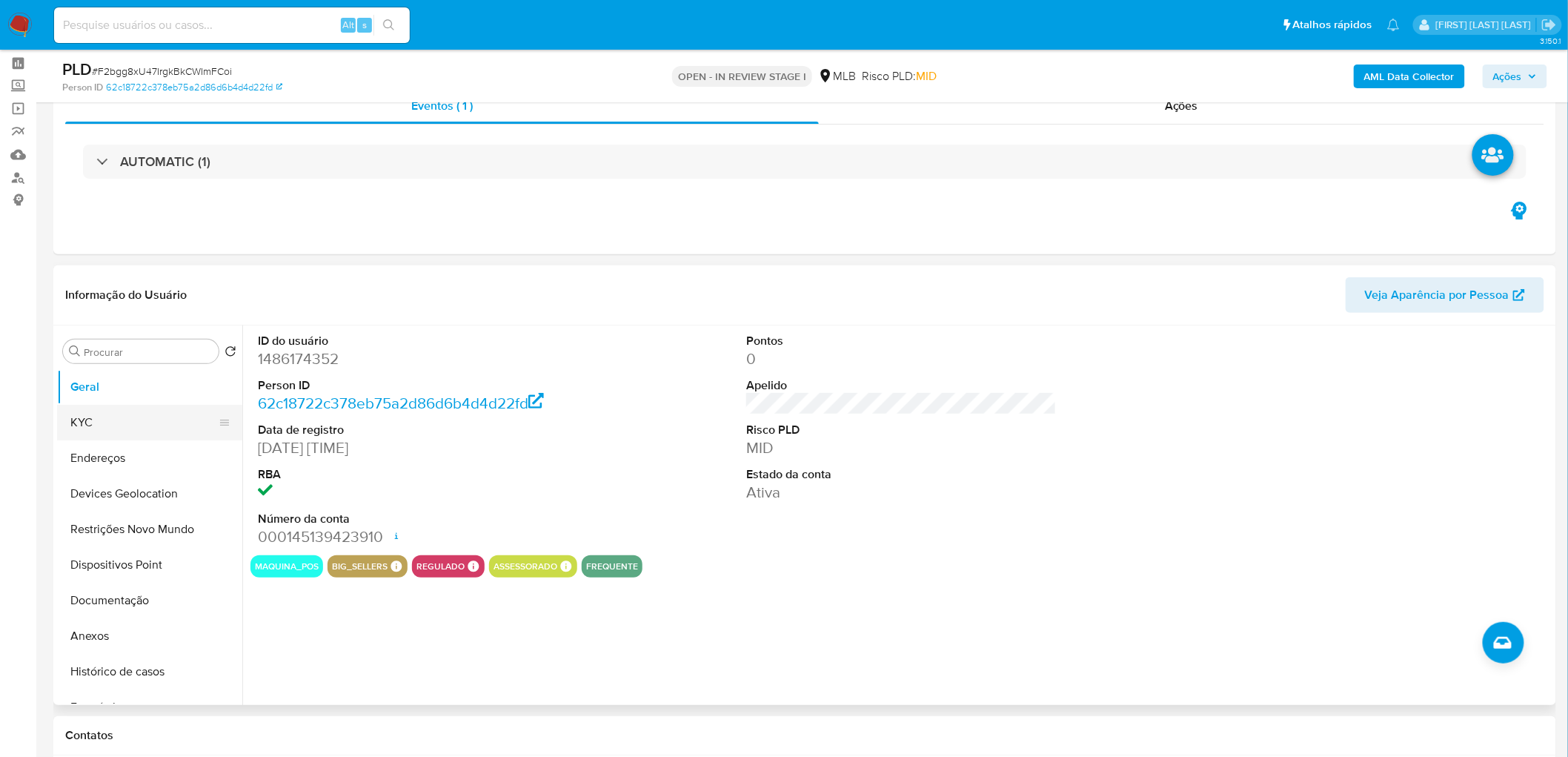 click on "KYC" at bounding box center [144, 423] 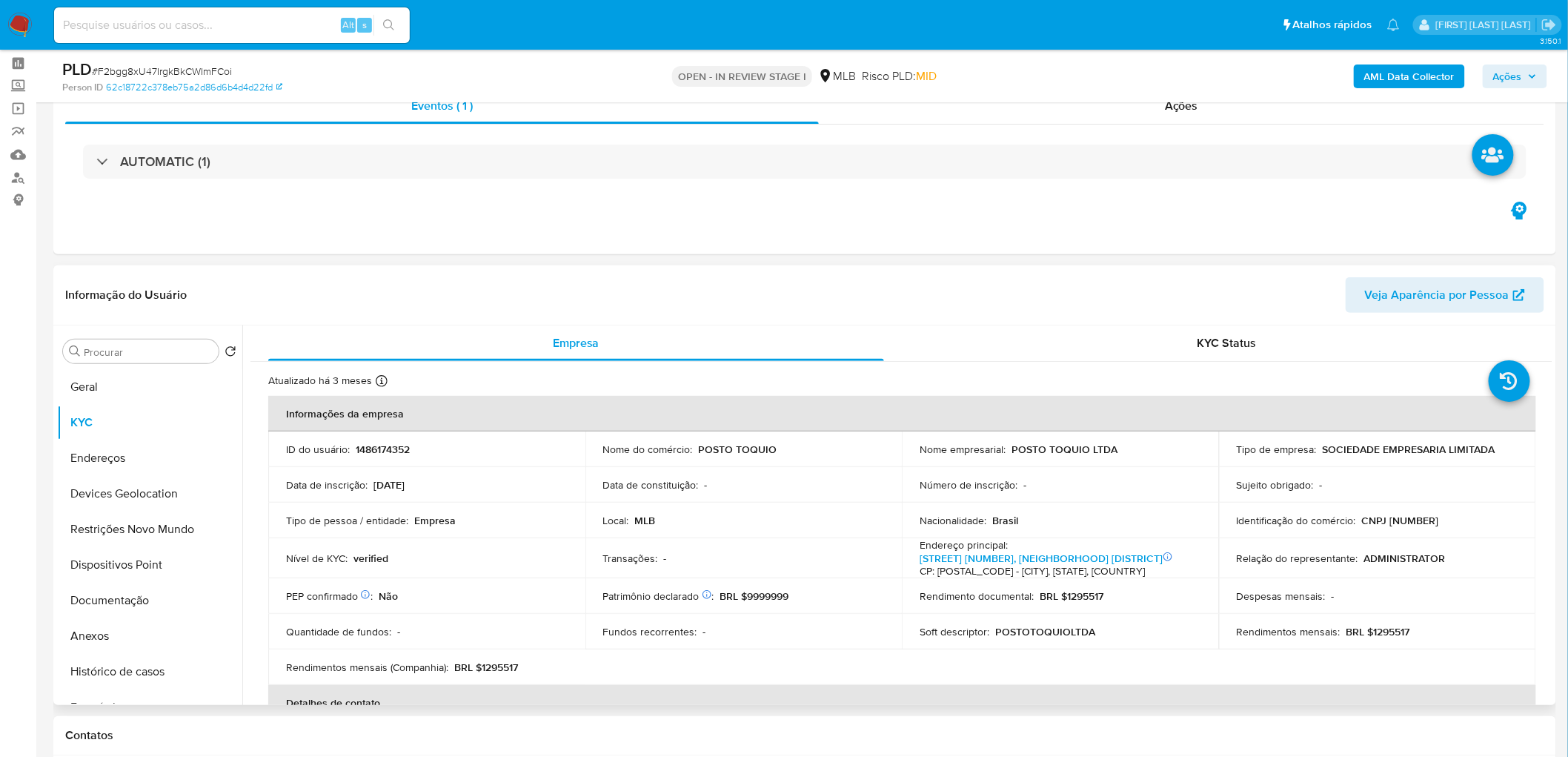 type 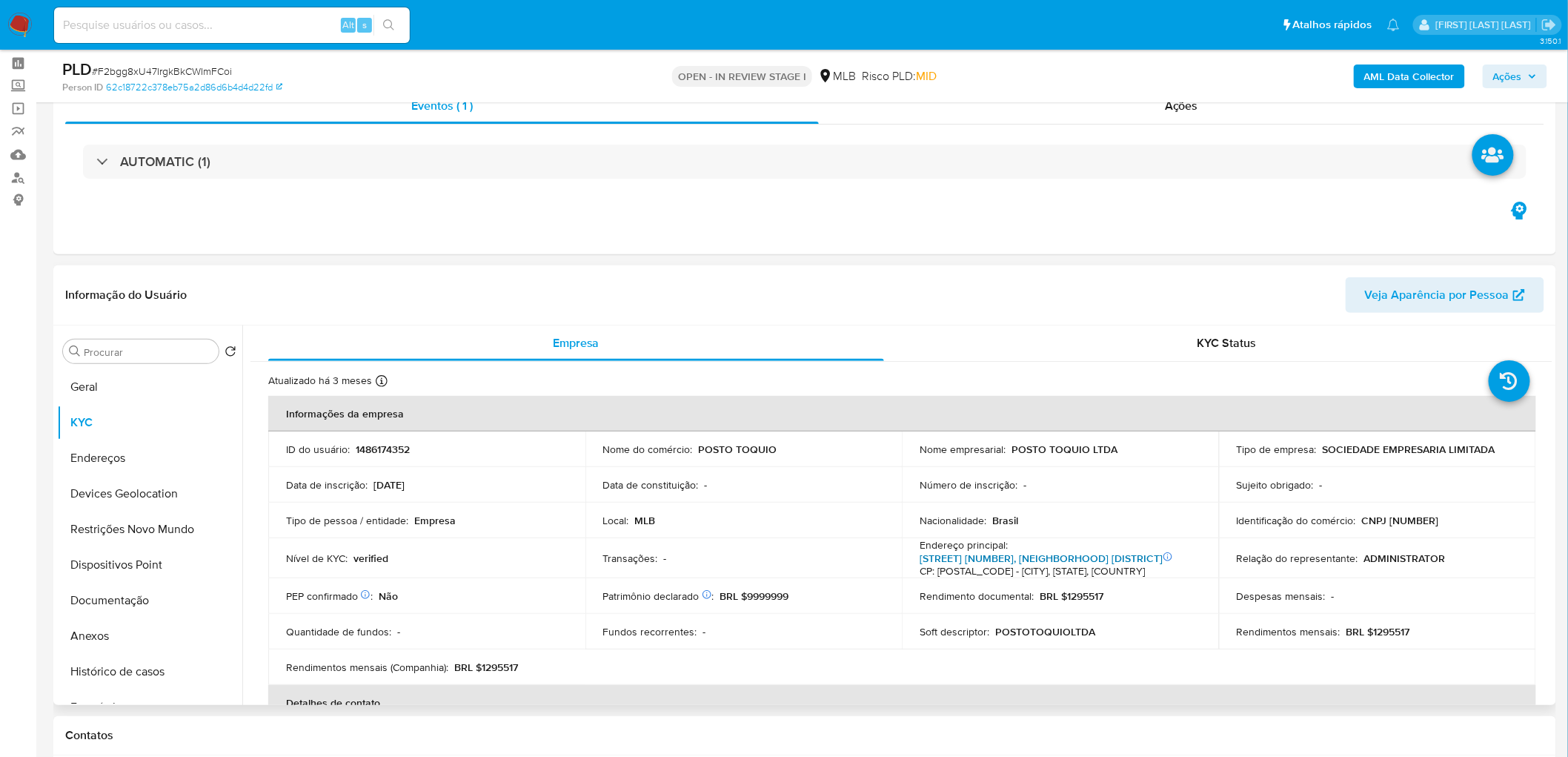click on "Avenido Morangueira 2709, Jardim Alvorada" at bounding box center (1041, 558) 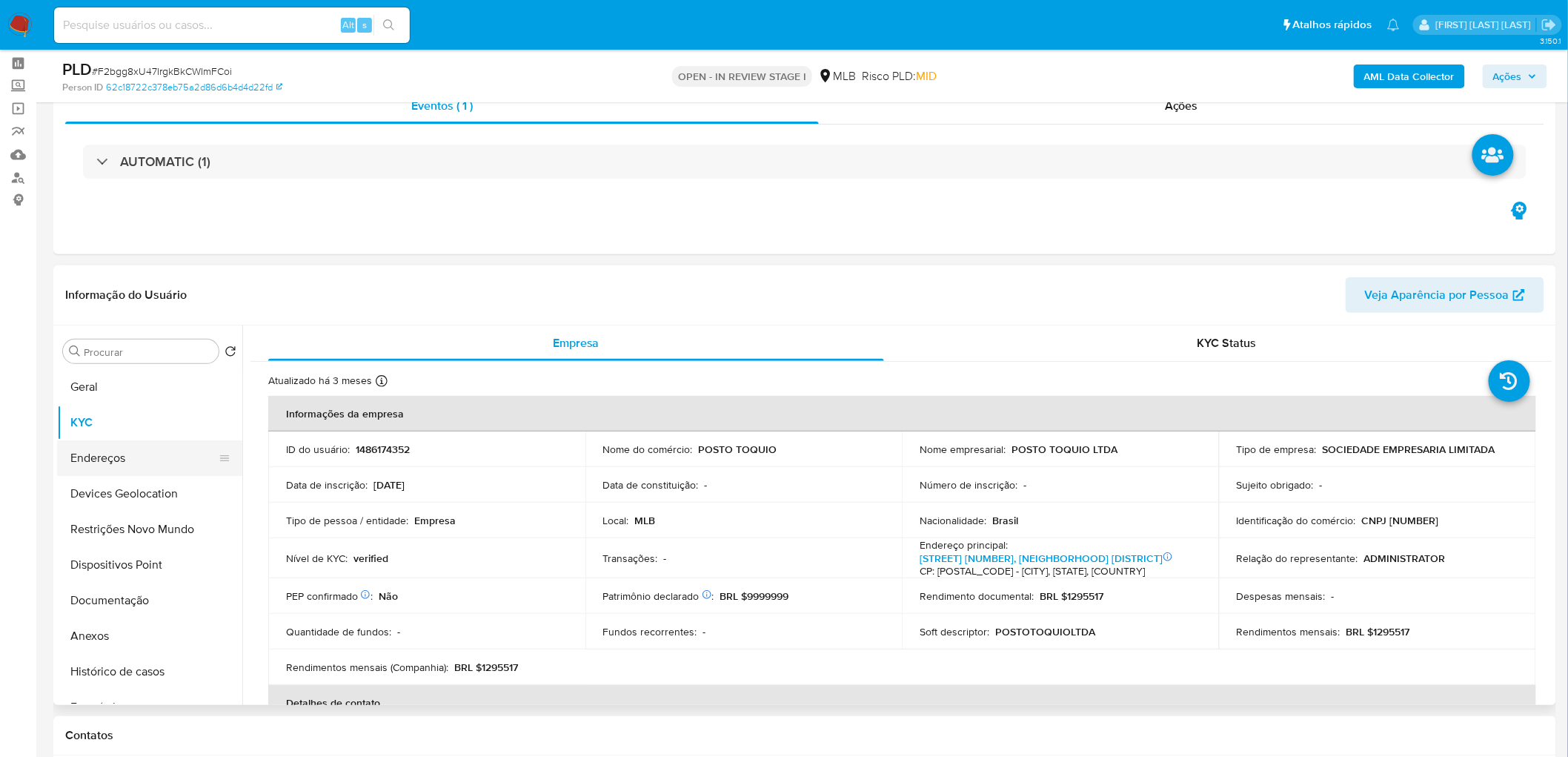 click on "Endereços" at bounding box center (144, 458) 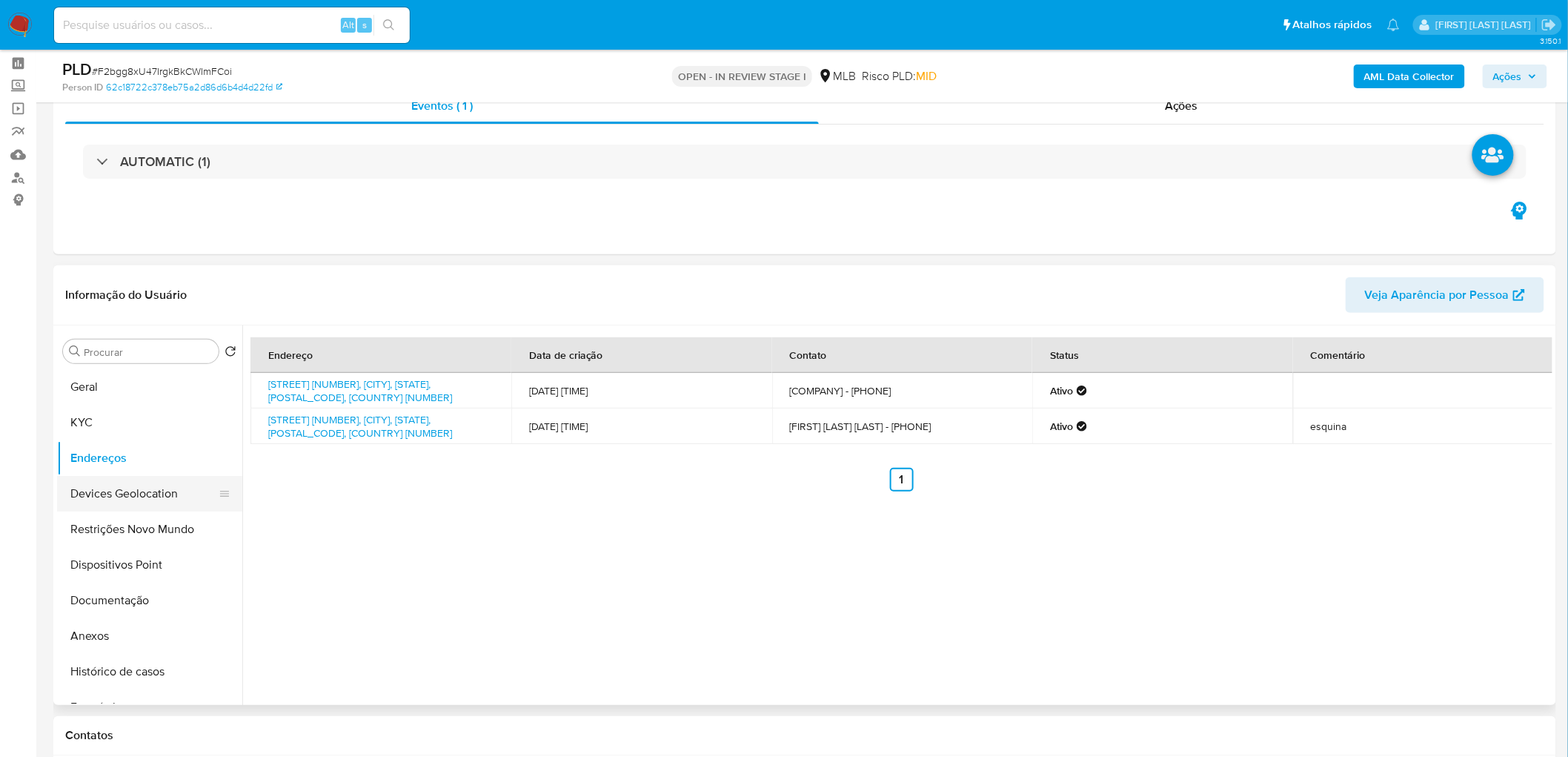click on "Devices Geolocation" at bounding box center [144, 494] 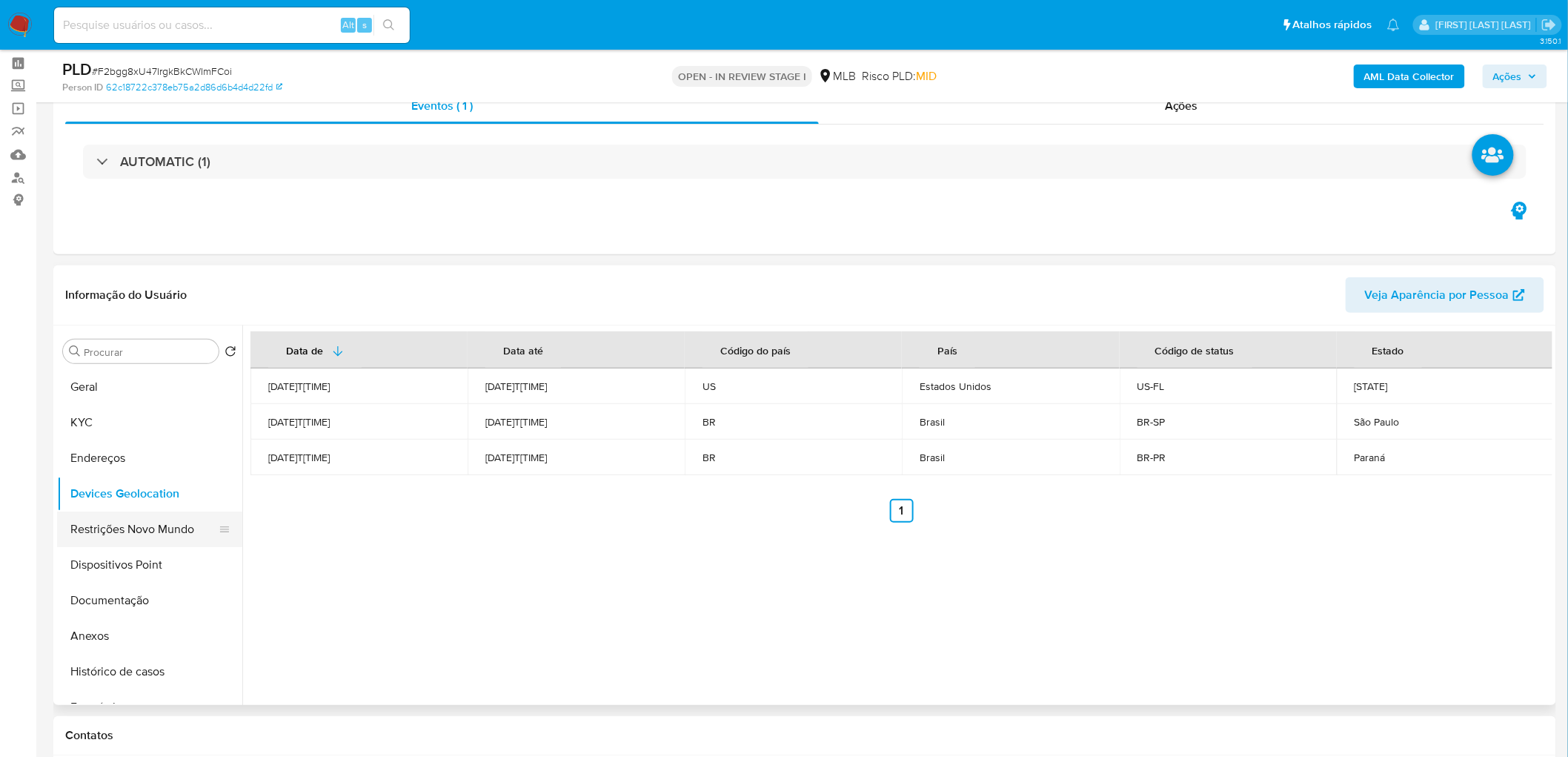 drag, startPoint x: 123, startPoint y: 530, endPoint x: 108, endPoint y: 538, distance: 17 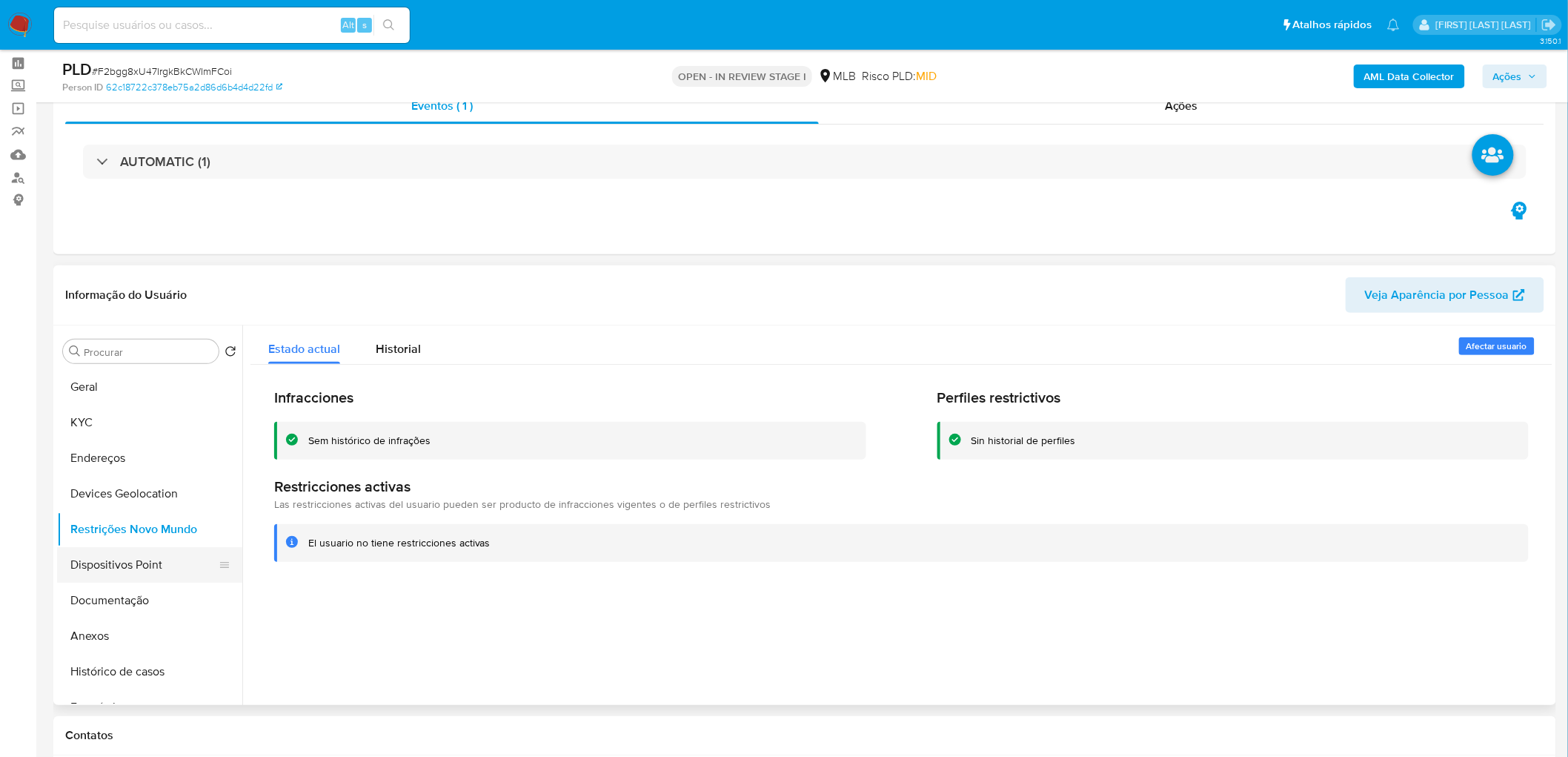 click on "Dispositivos Point" at bounding box center (144, 565) 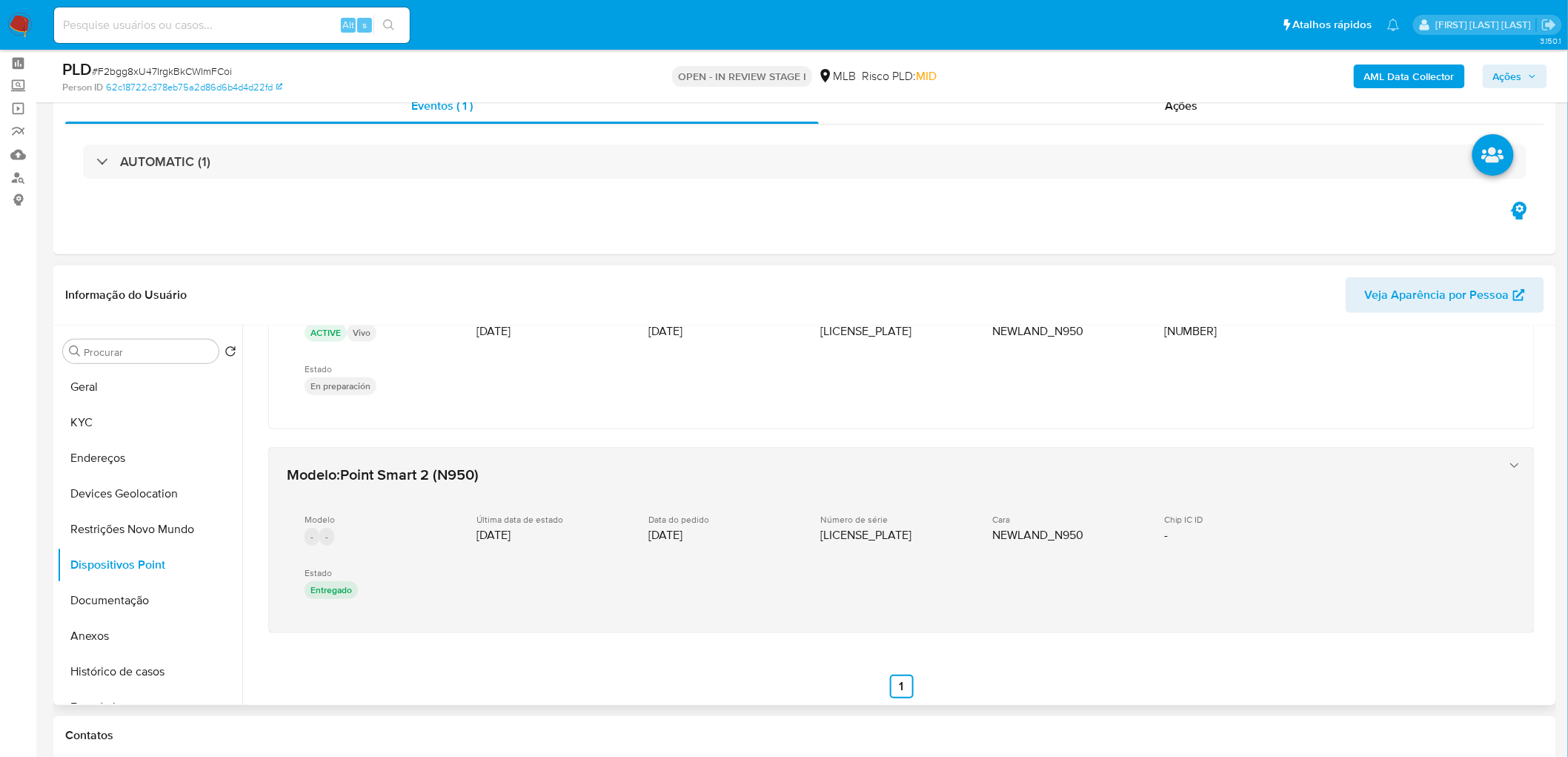 scroll, scrollTop: 116, scrollLeft: 0, axis: vertical 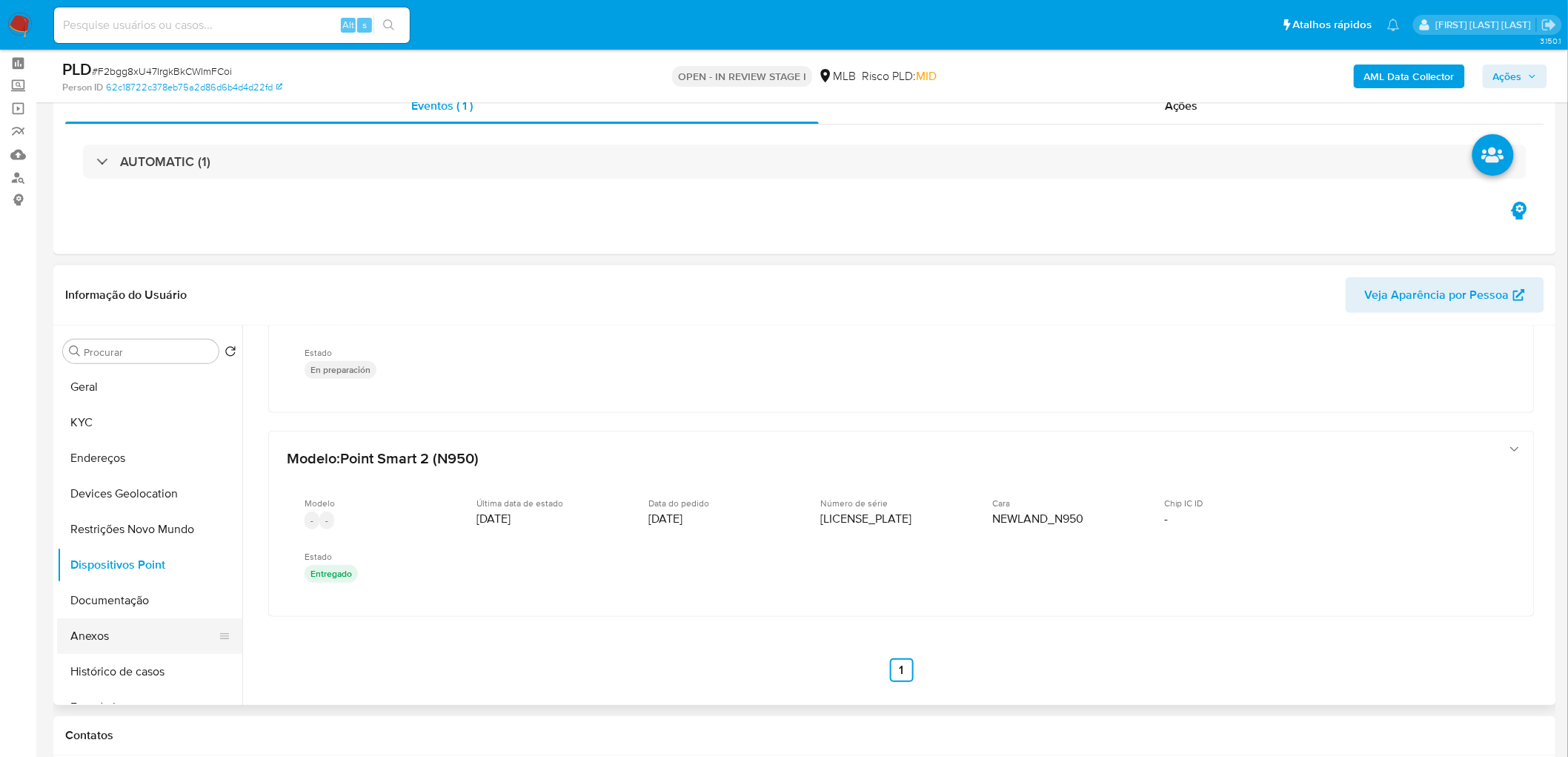 click on "Anexos" at bounding box center (144, 636) 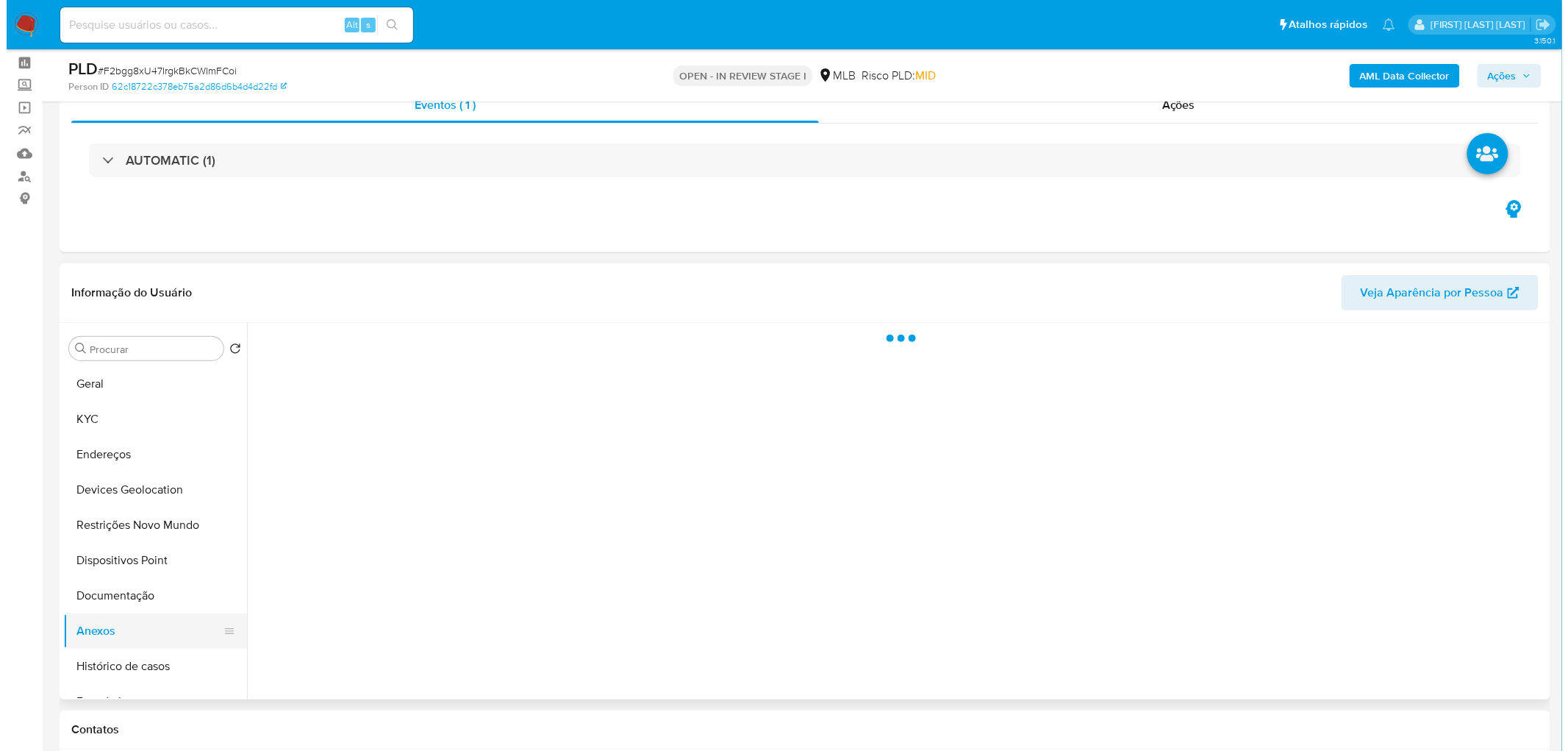 scroll, scrollTop: 0, scrollLeft: 0, axis: both 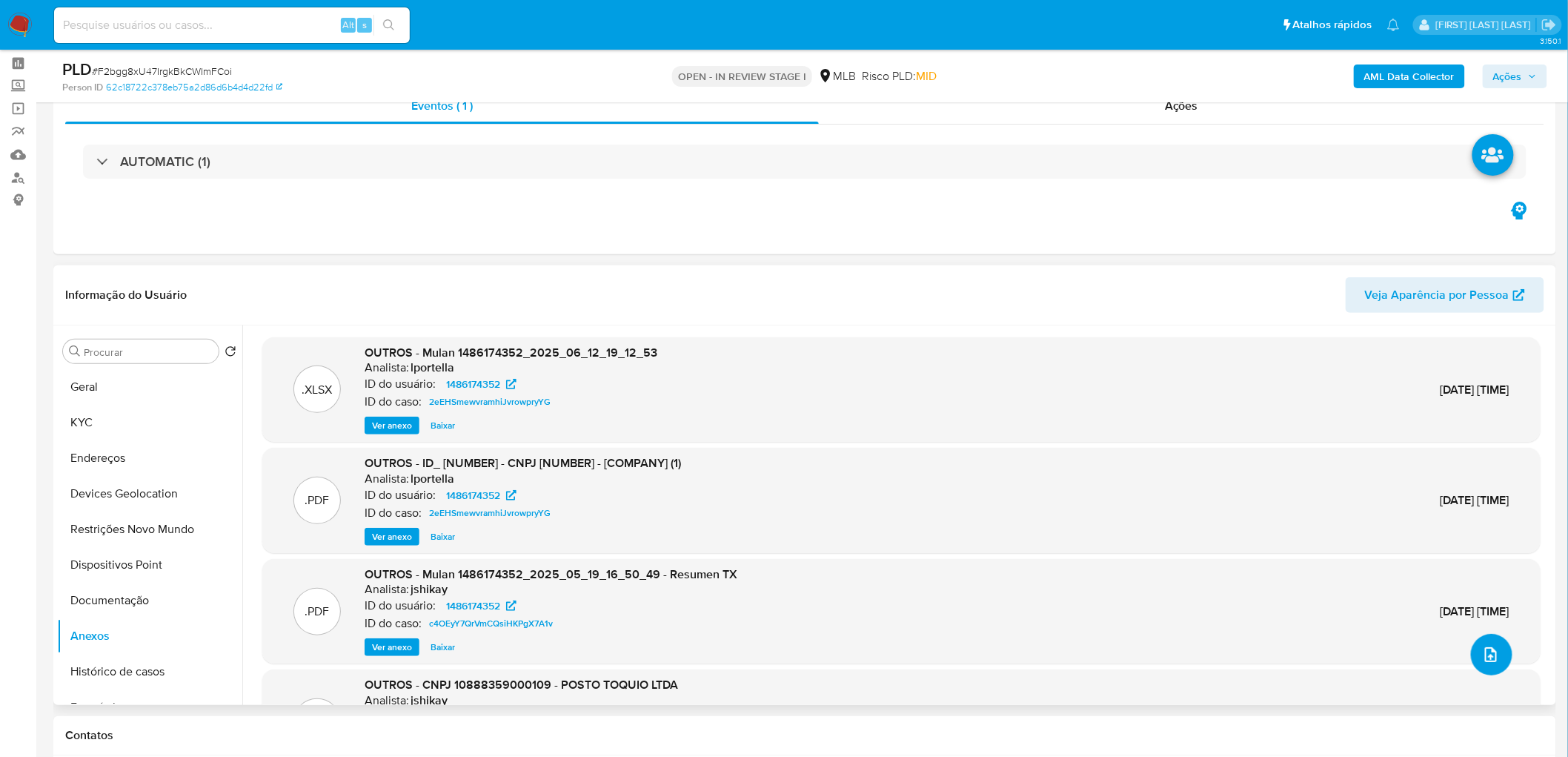 click at bounding box center (1492, 655) 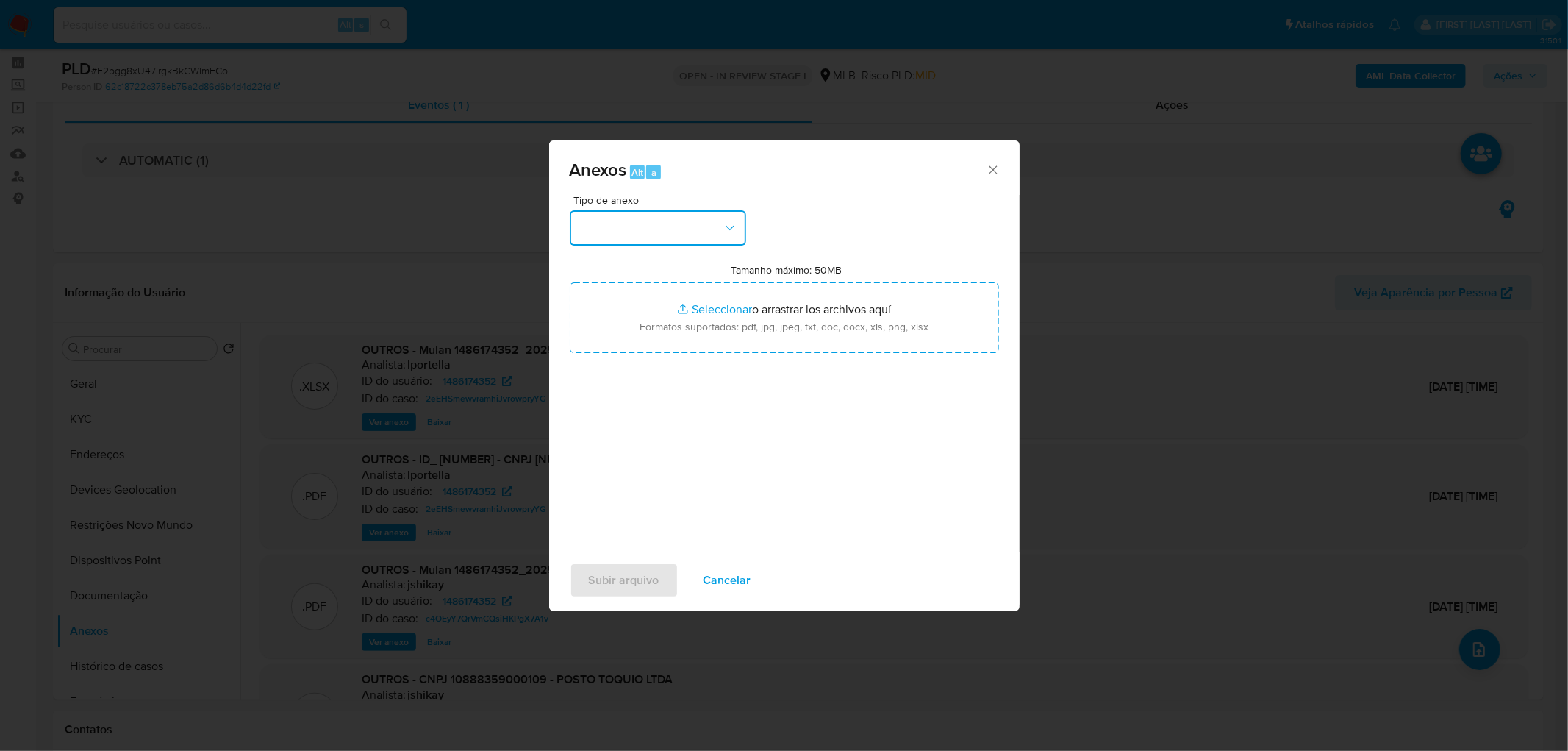 click at bounding box center (658, 228) 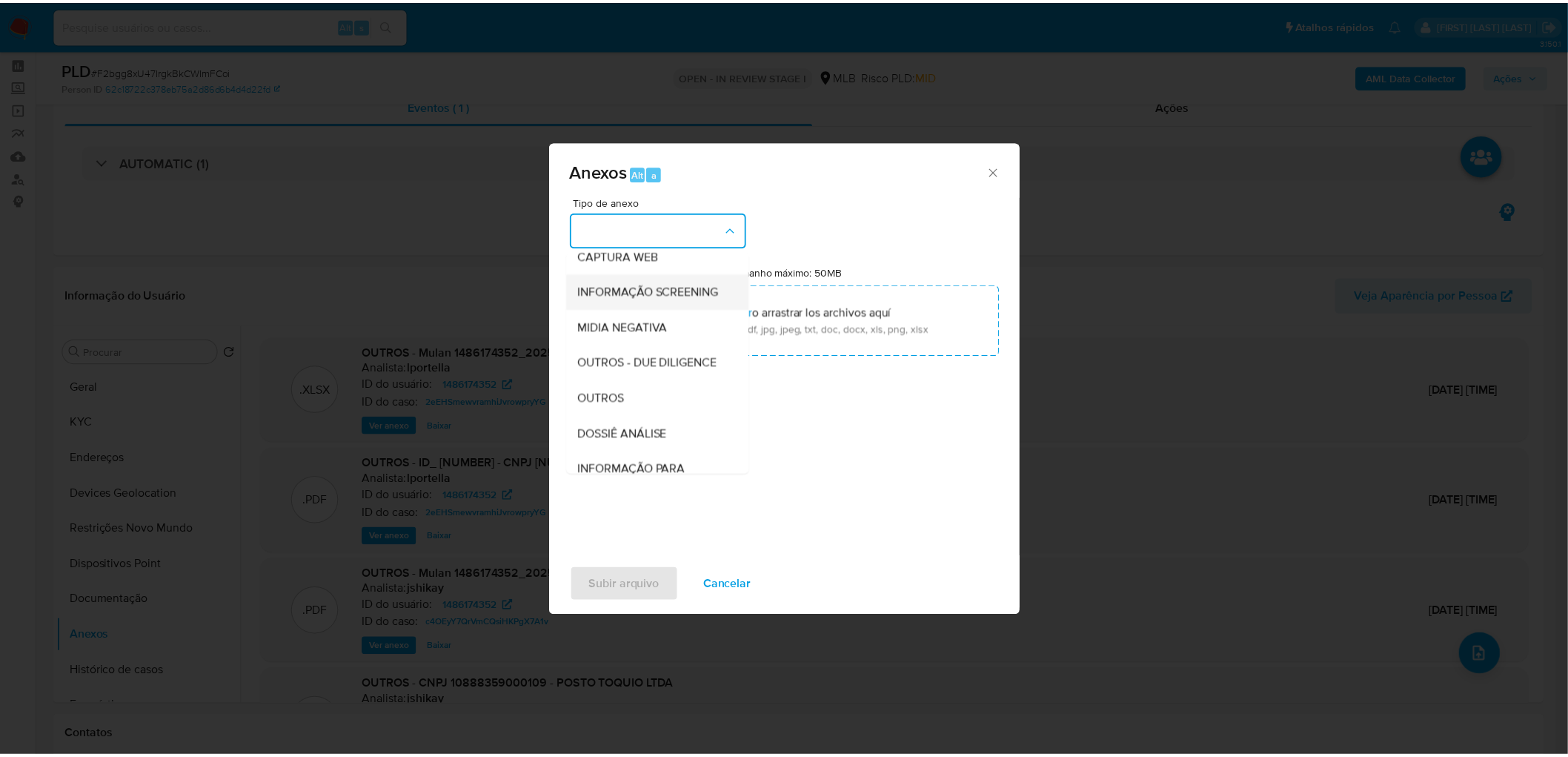 scroll, scrollTop: 165, scrollLeft: 0, axis: vertical 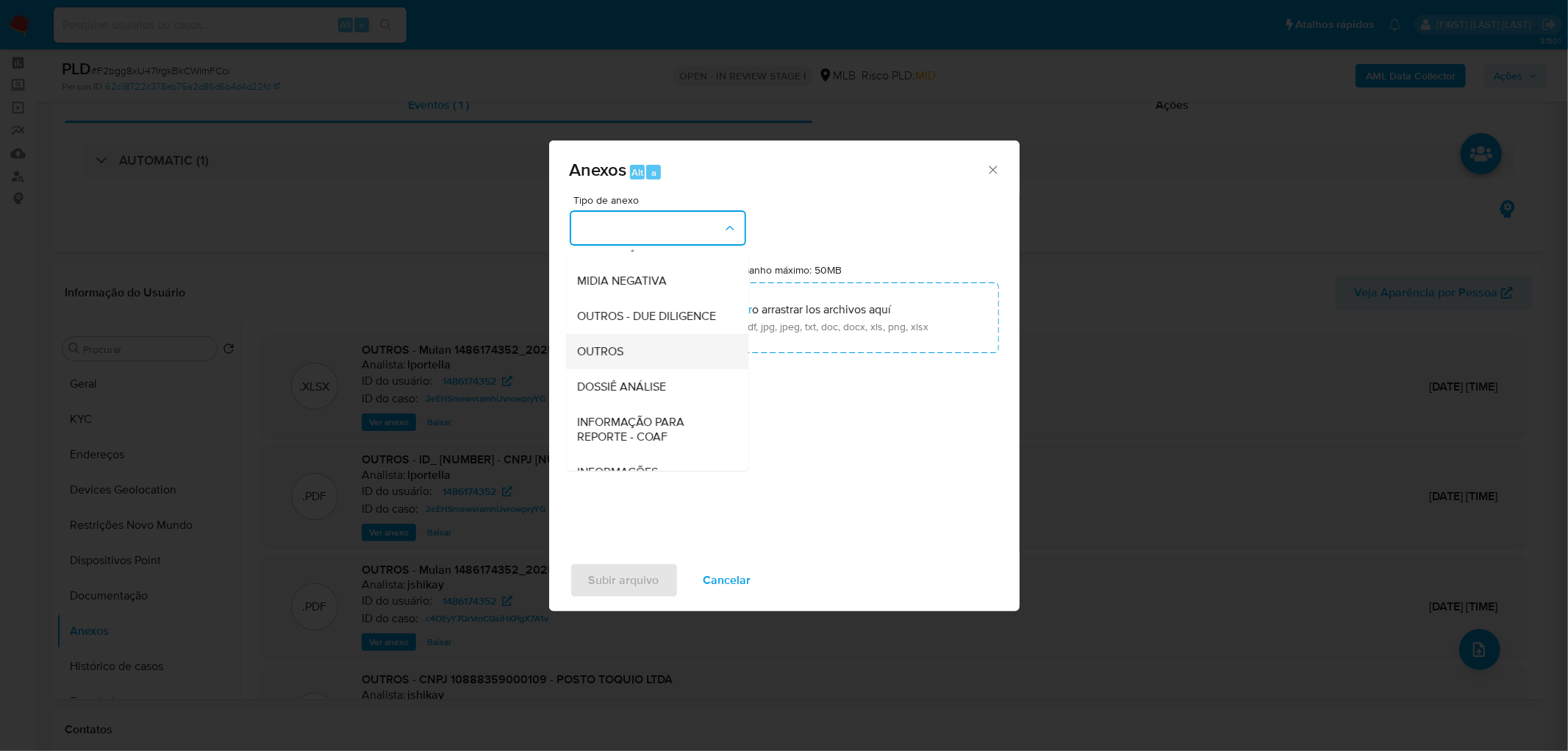 click on "OUTROS" at bounding box center (653, 352) 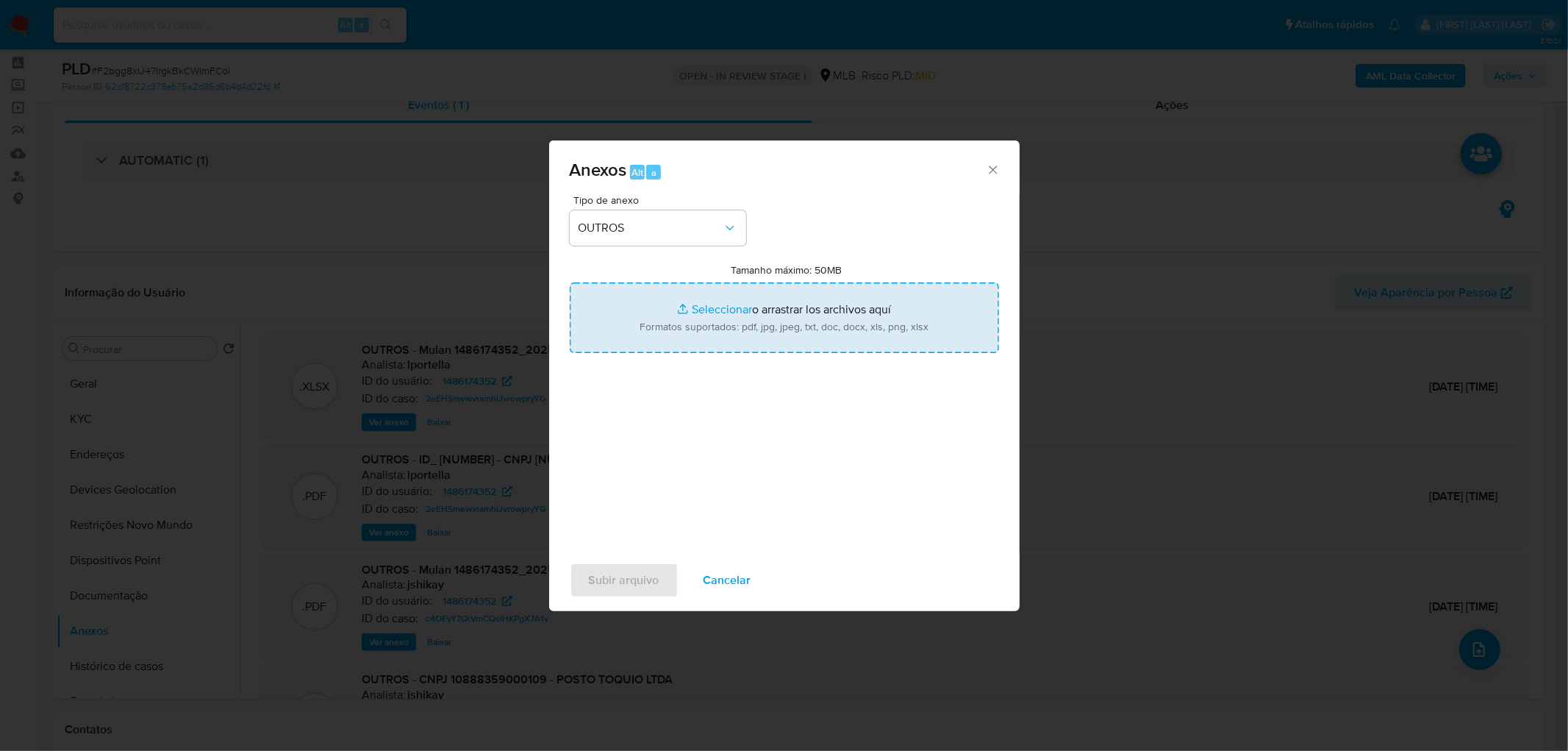 click on "Tamanho máximo: 50MB Seleccionar archivos" at bounding box center [784, 318] 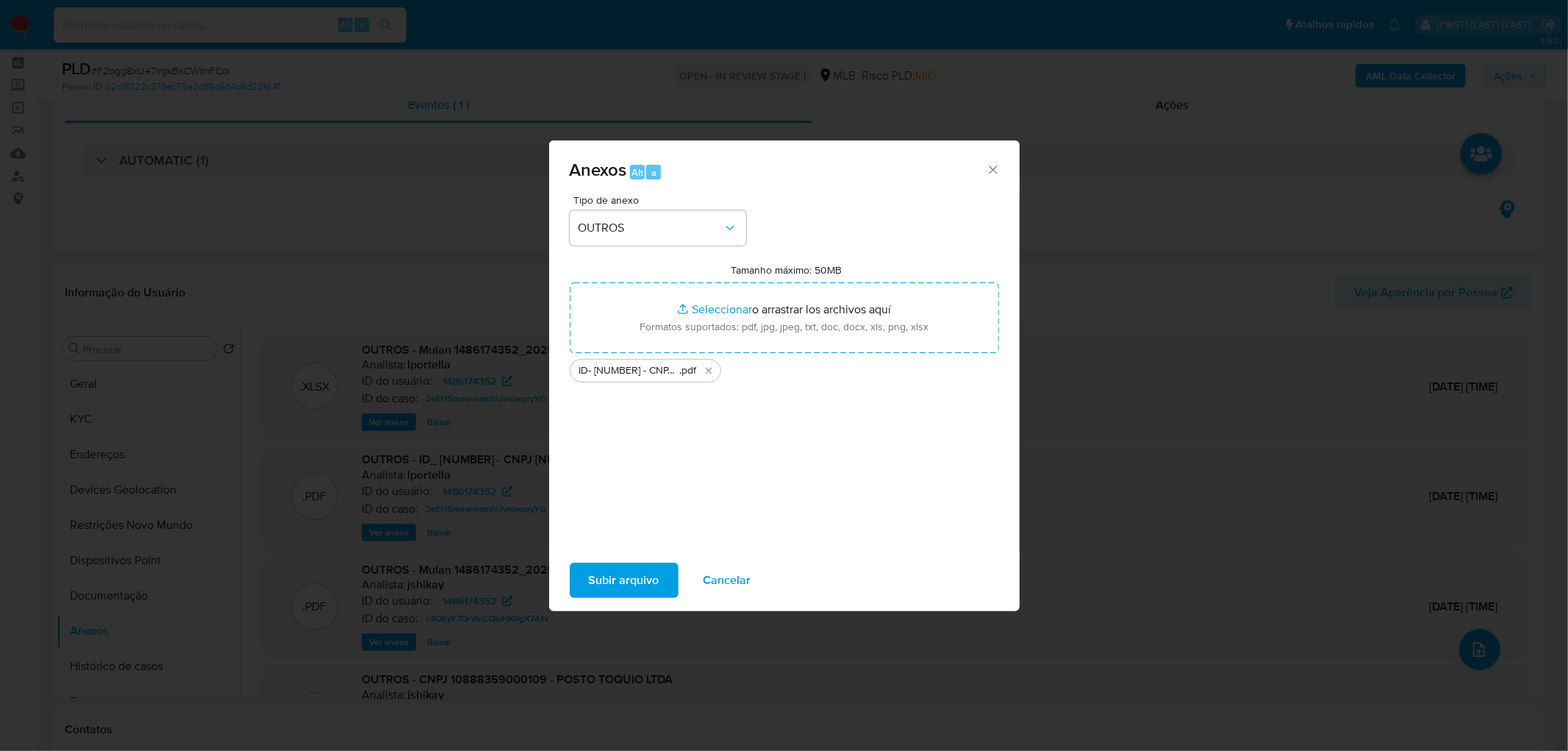 drag, startPoint x: 740, startPoint y: 313, endPoint x: 645, endPoint y: 574, distance: 277.75169 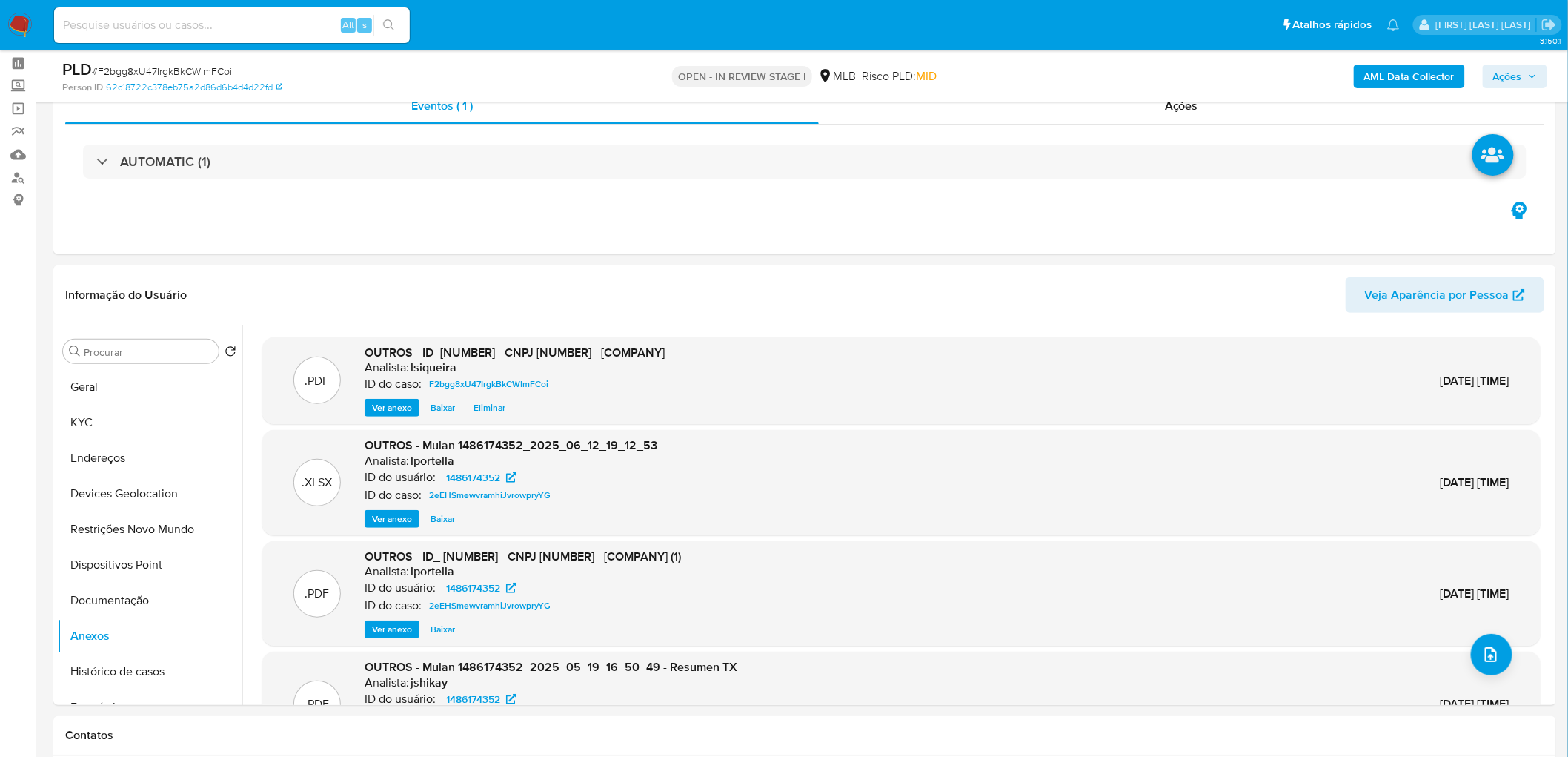 click on "Ações" at bounding box center [1515, 76] 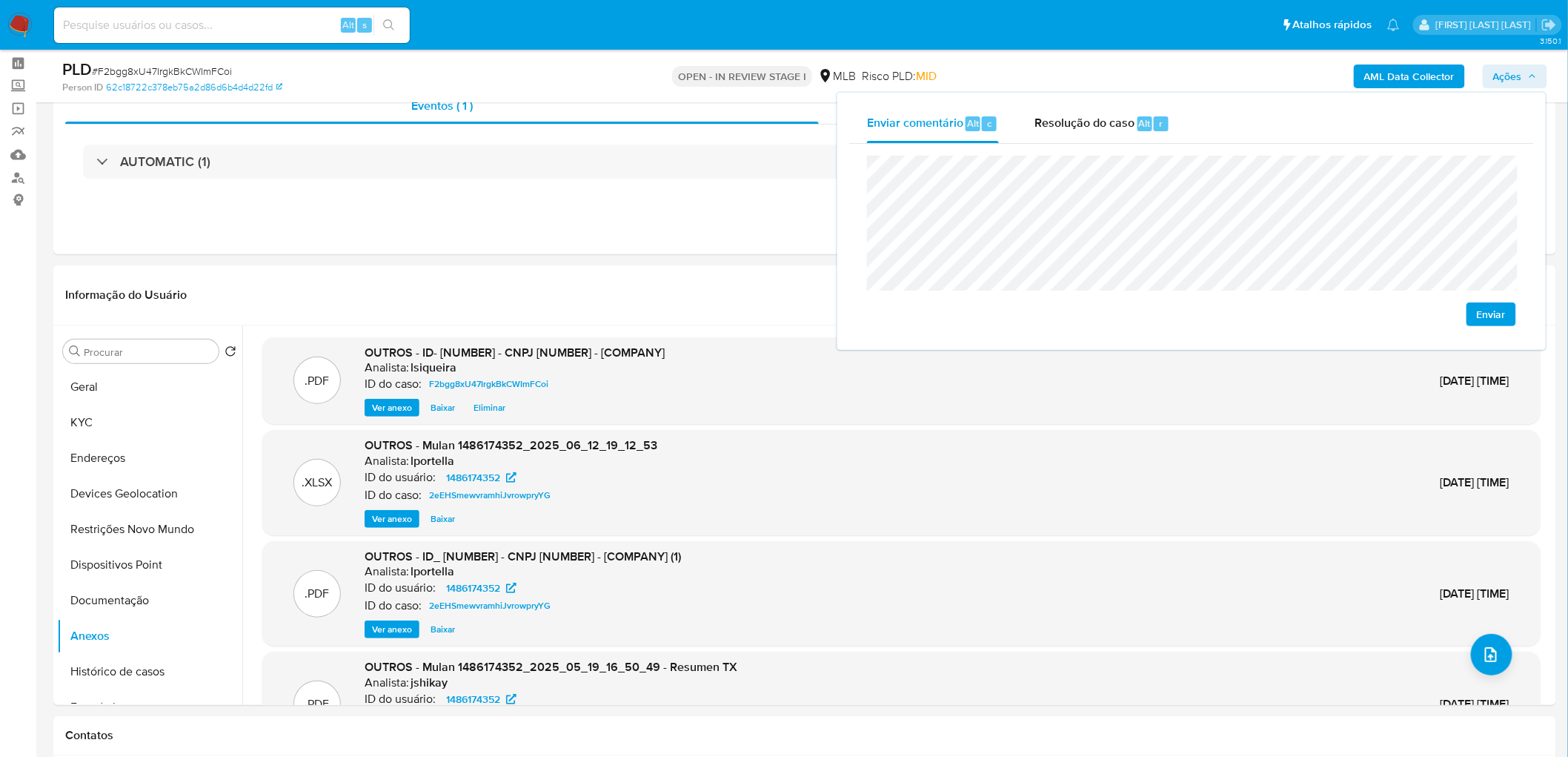 click on "Enviar" at bounding box center (1491, 314) 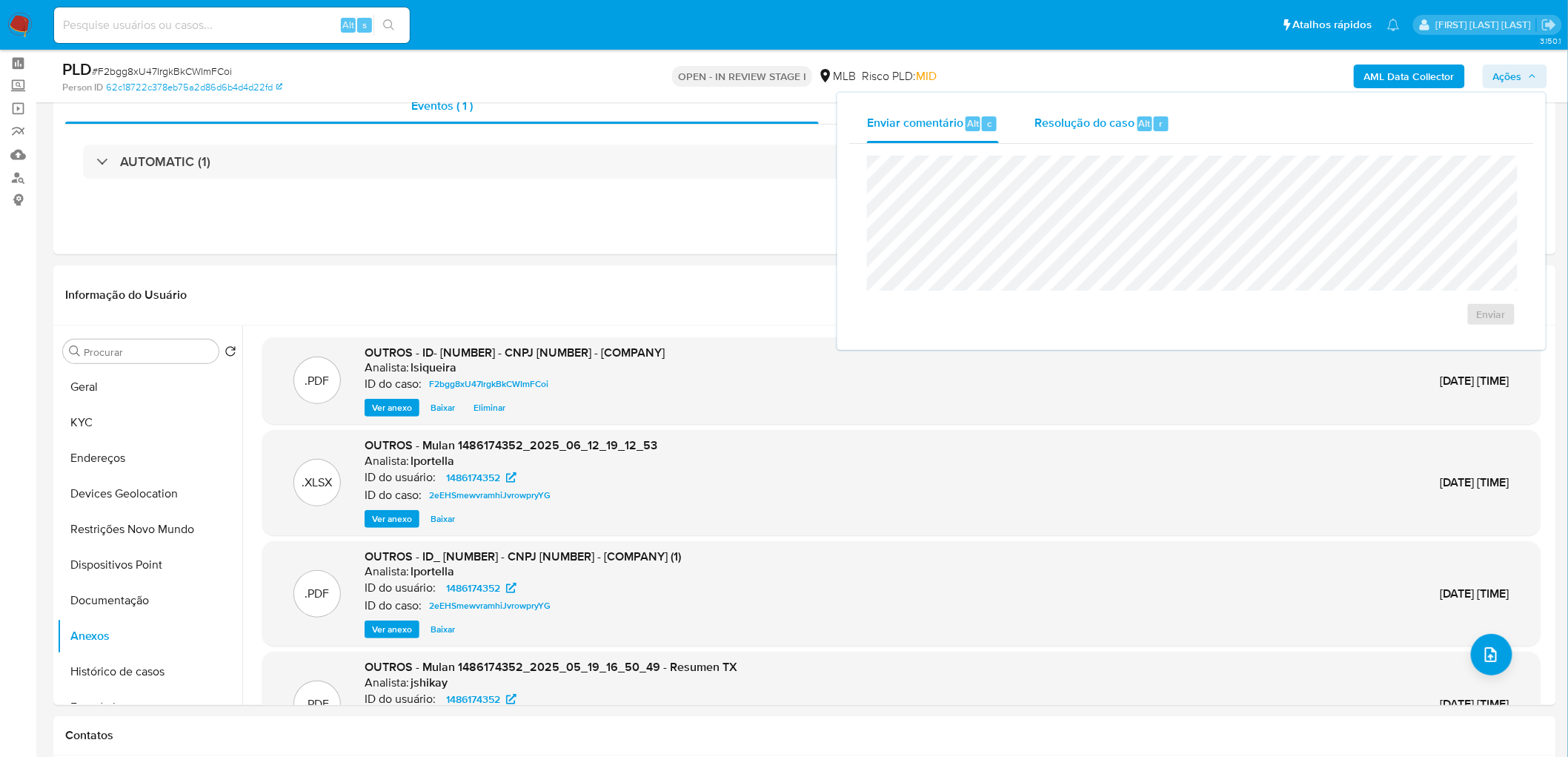 click on "Resolução do caso" at bounding box center (1084, 122) 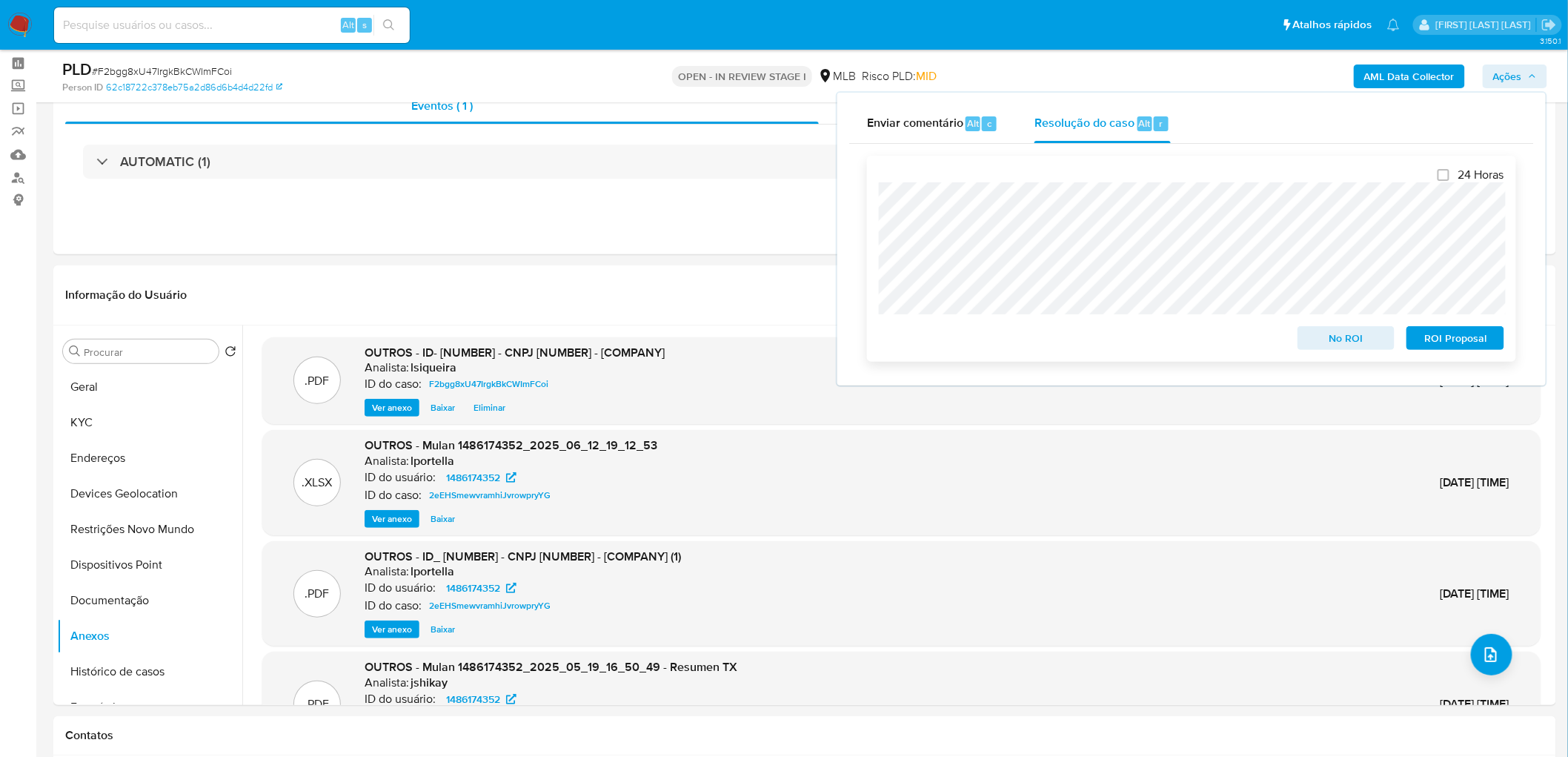 click on "No ROI" at bounding box center (1346, 338) 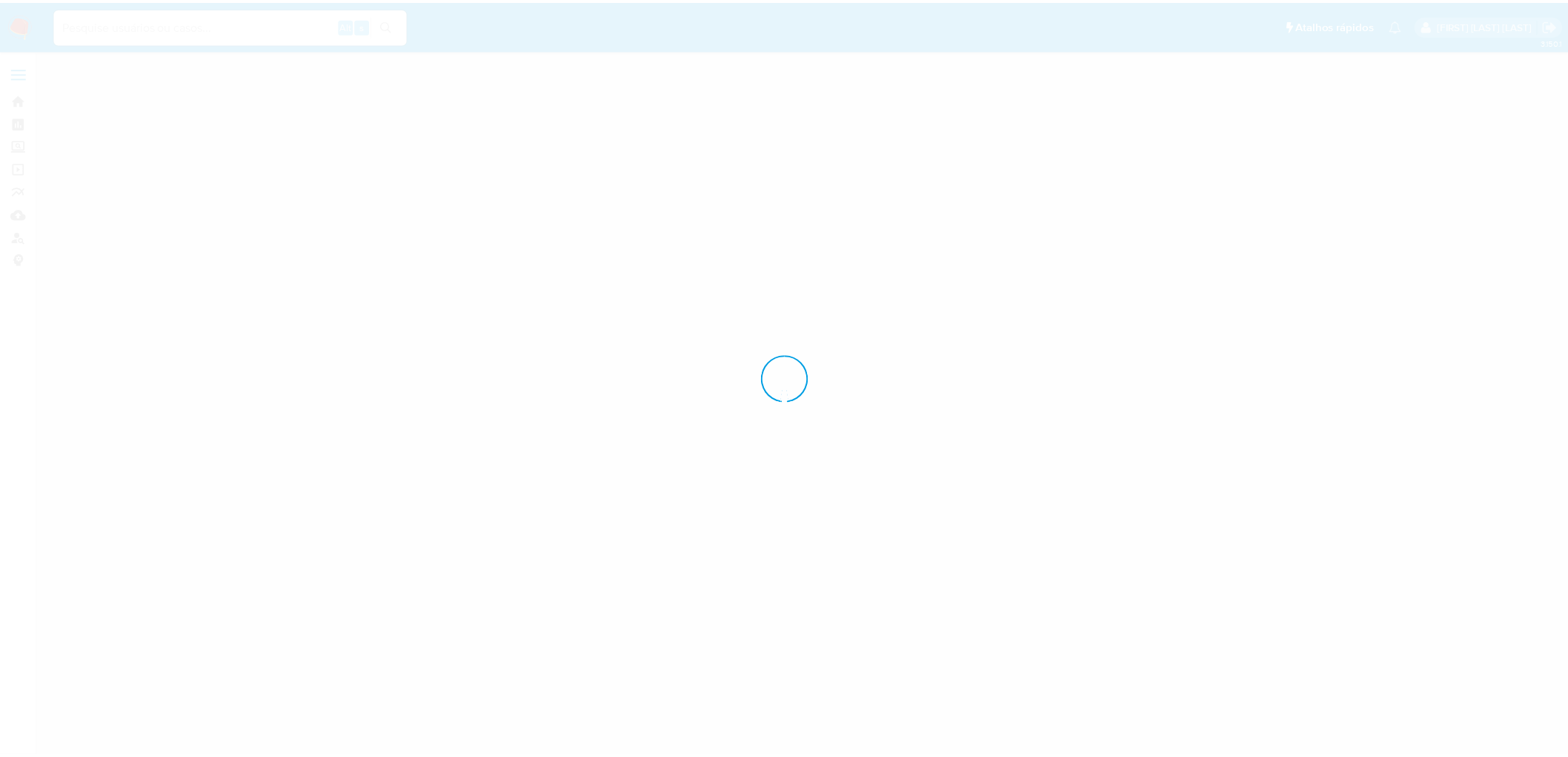 scroll, scrollTop: 0, scrollLeft: 0, axis: both 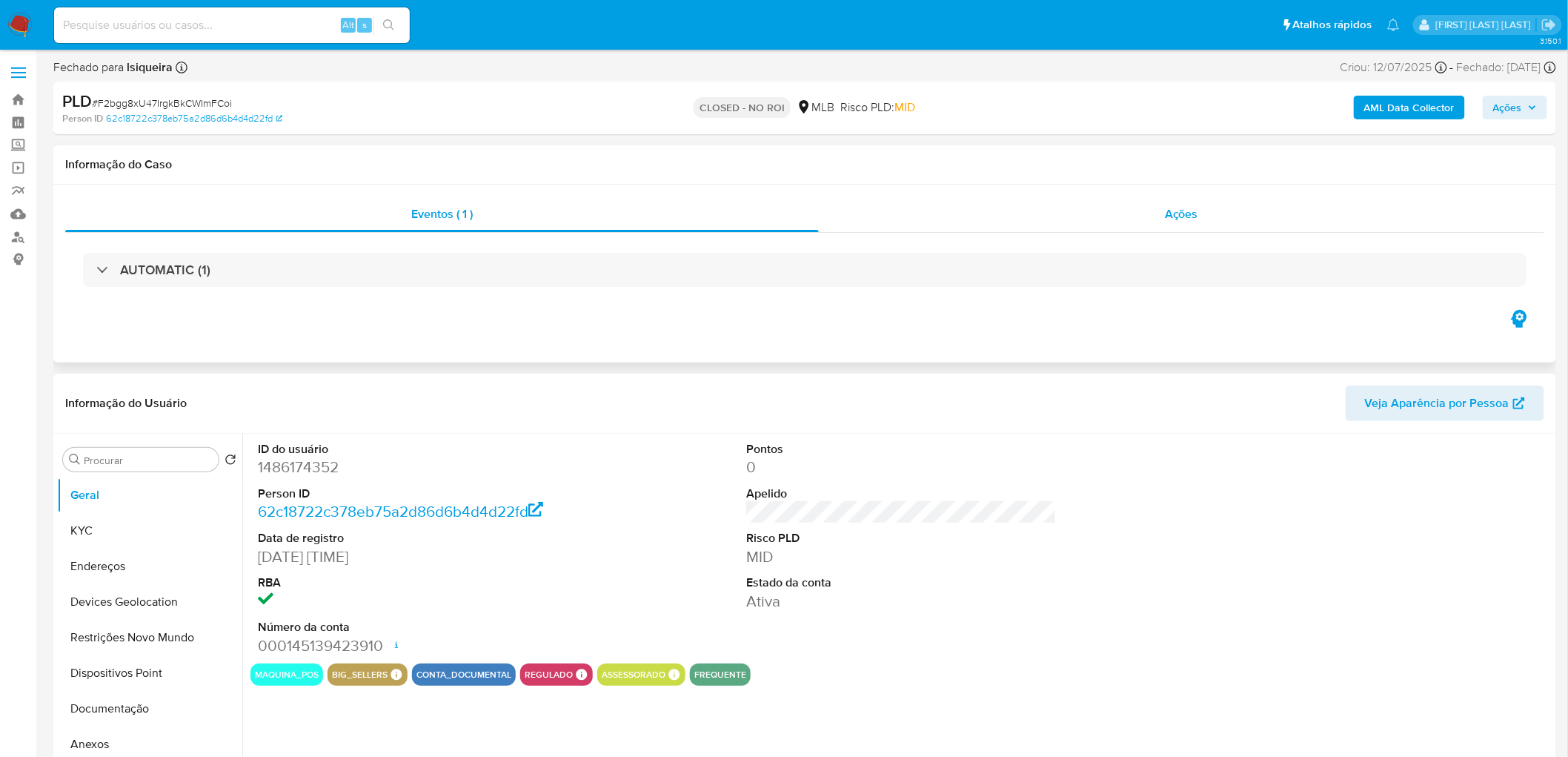 click on "Ações" at bounding box center (1181, 214) 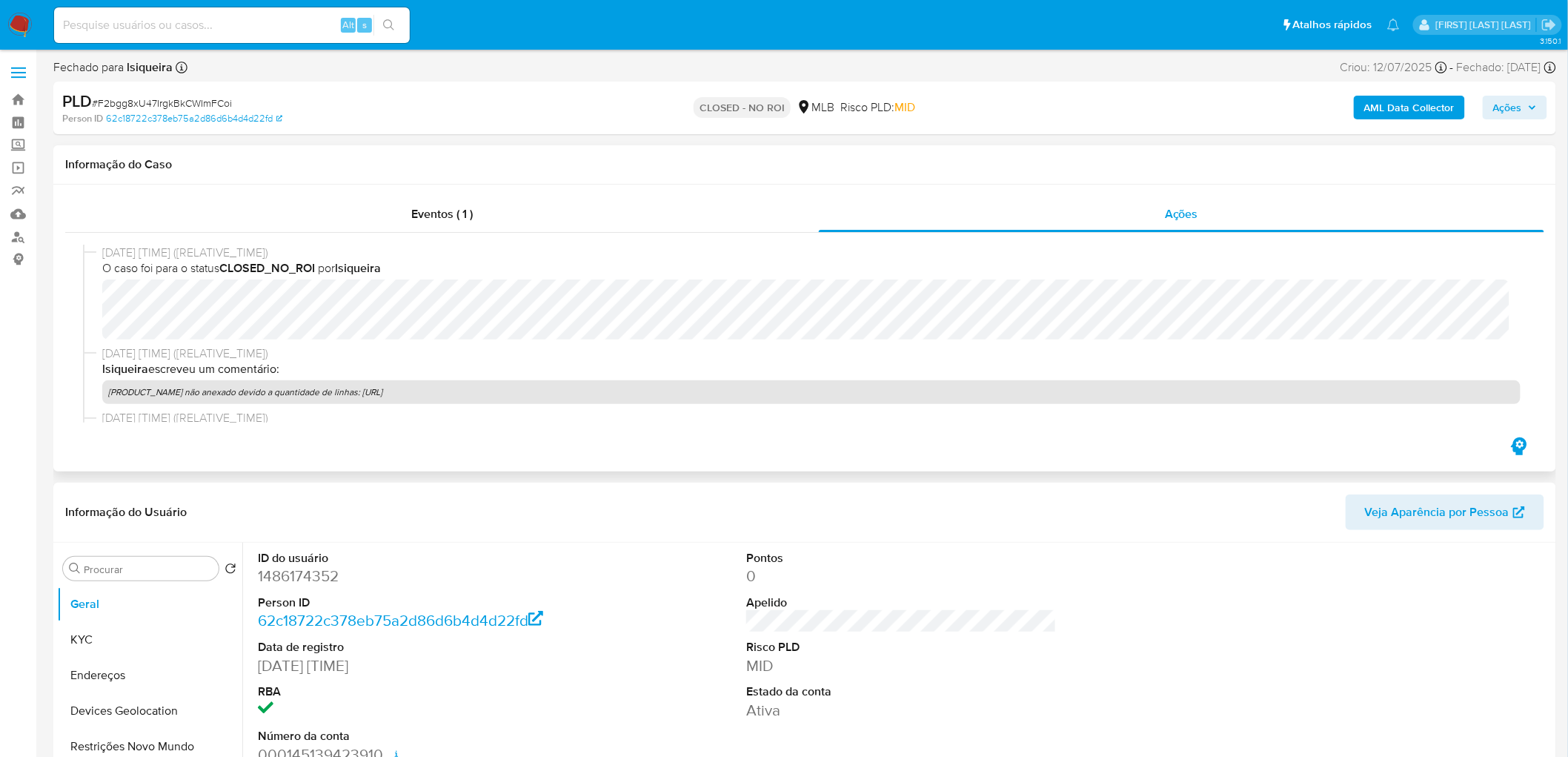 select on "10" 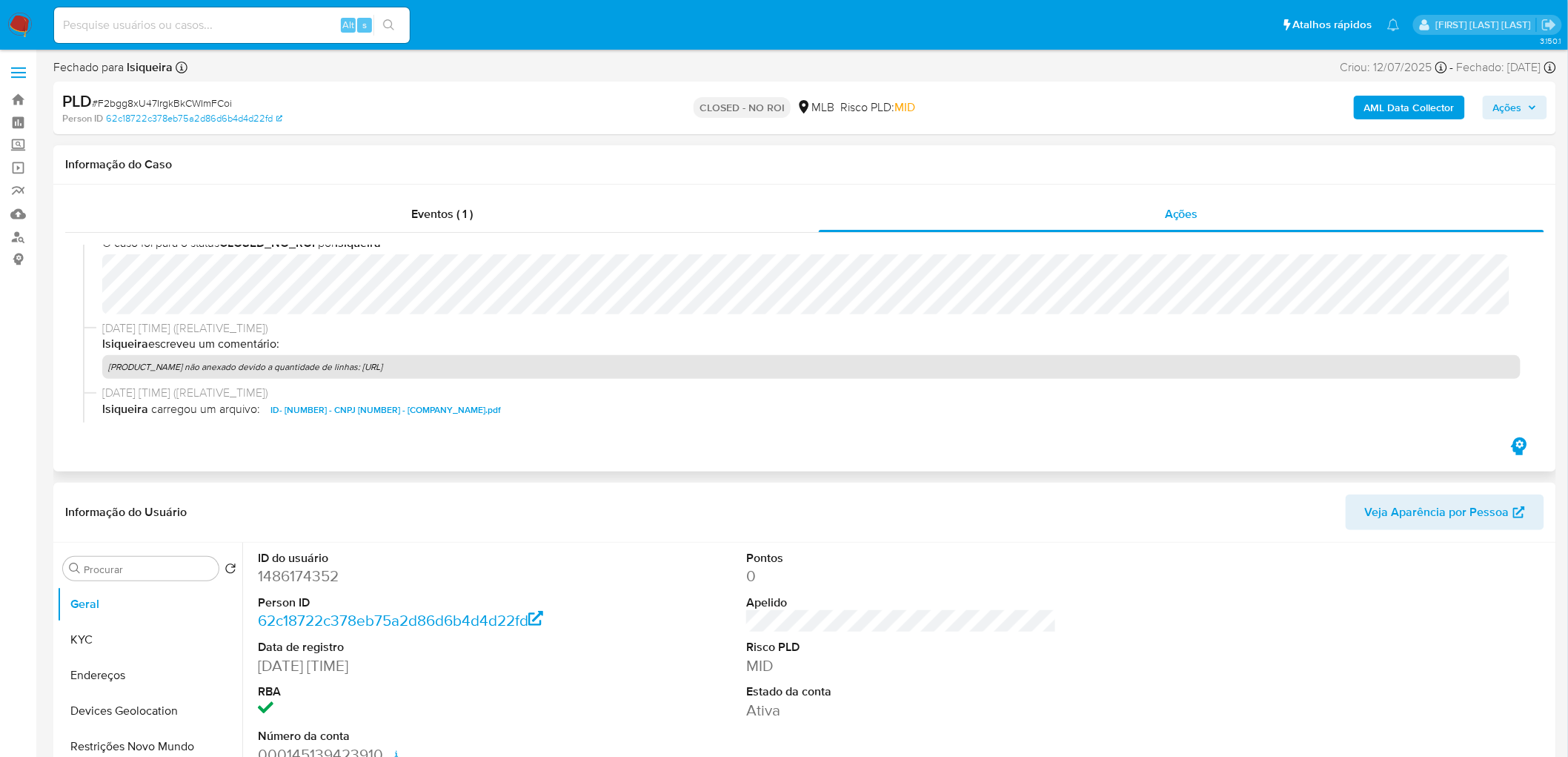 scroll, scrollTop: 0, scrollLeft: 0, axis: both 